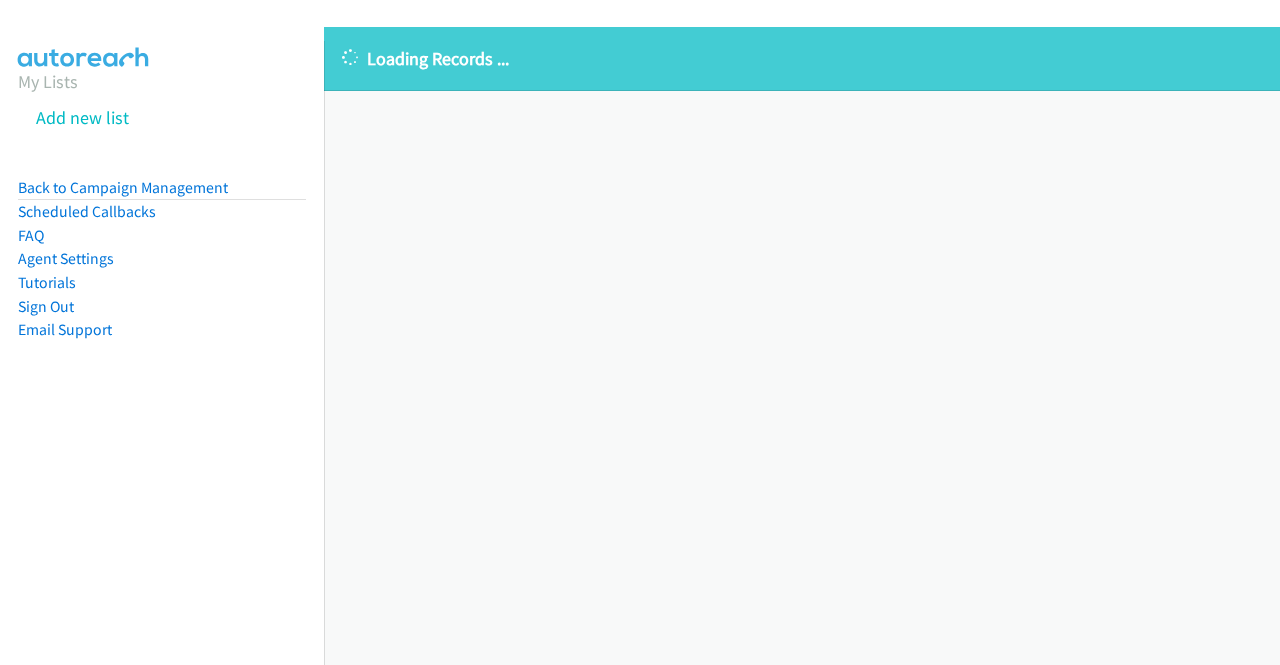scroll, scrollTop: 0, scrollLeft: 0, axis: both 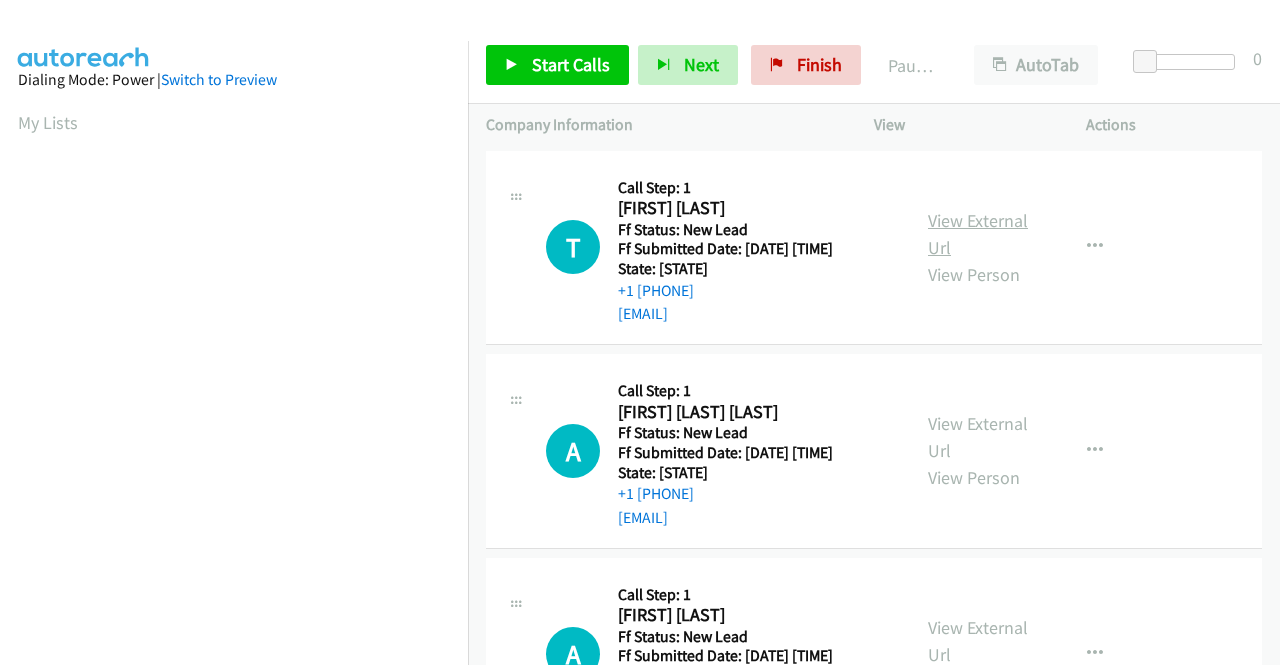 click on "View External Url" at bounding box center (978, 234) 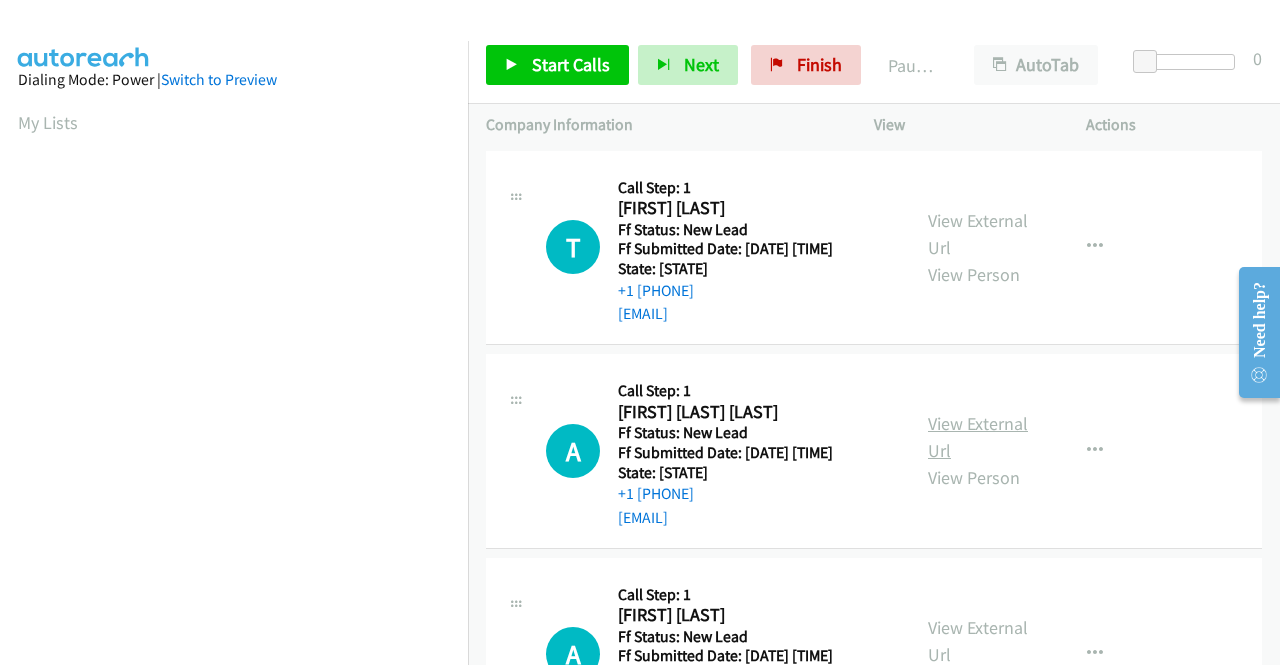 click on "View External Url" at bounding box center (978, 437) 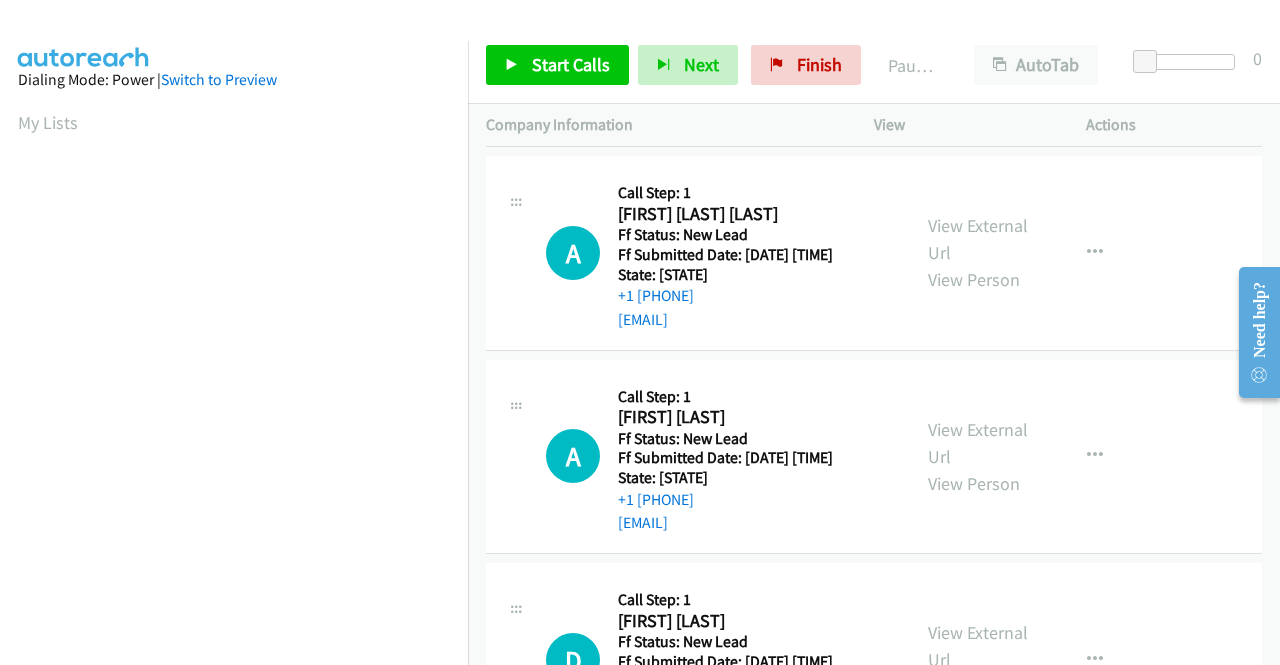 scroll, scrollTop: 200, scrollLeft: 0, axis: vertical 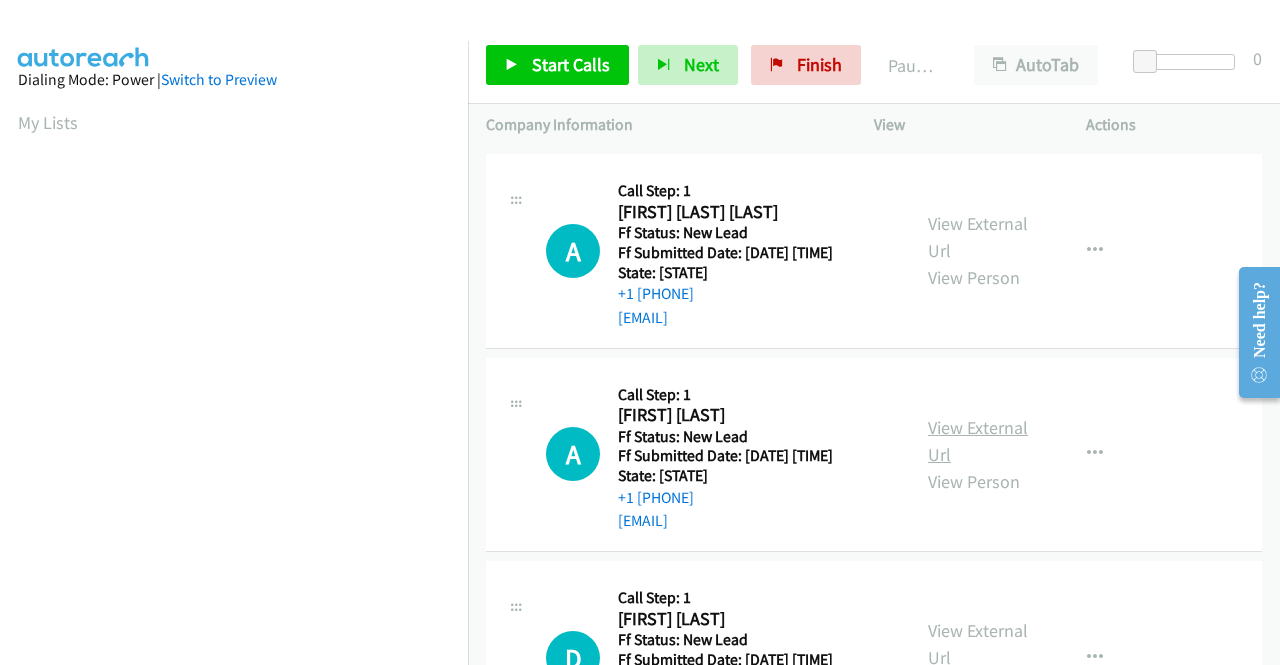 click on "View External Url" at bounding box center (978, 441) 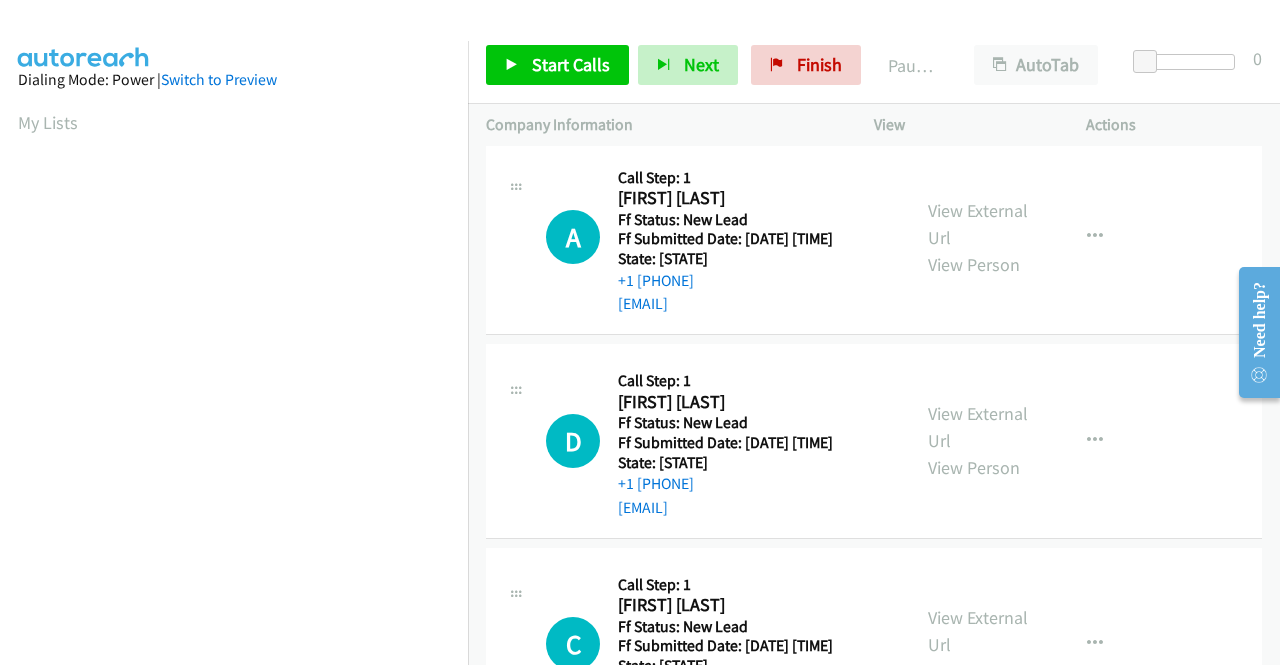 scroll, scrollTop: 500, scrollLeft: 0, axis: vertical 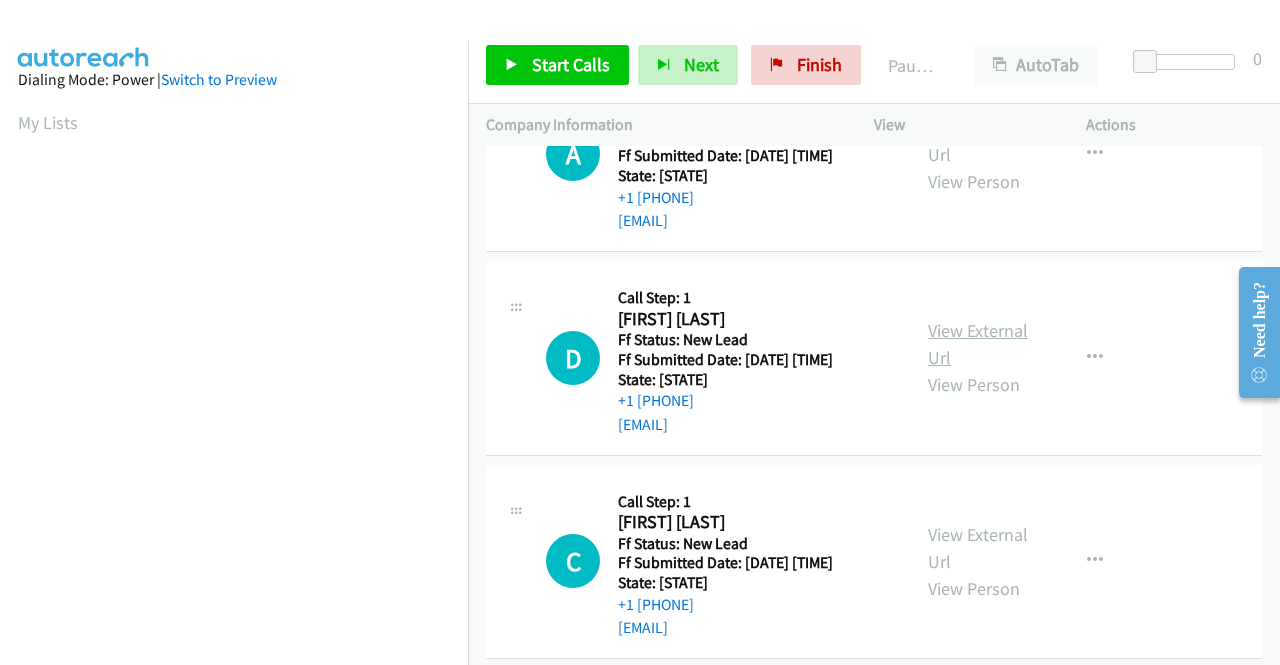 click on "View External Url" at bounding box center (978, 344) 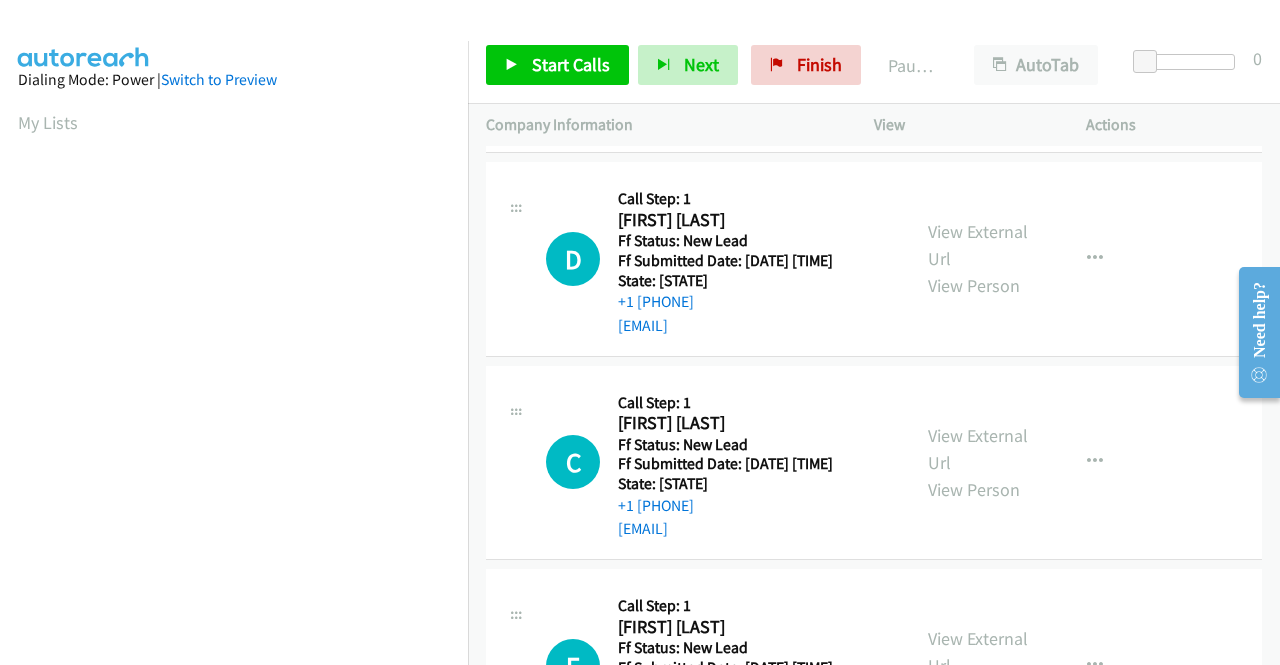 scroll, scrollTop: 800, scrollLeft: 0, axis: vertical 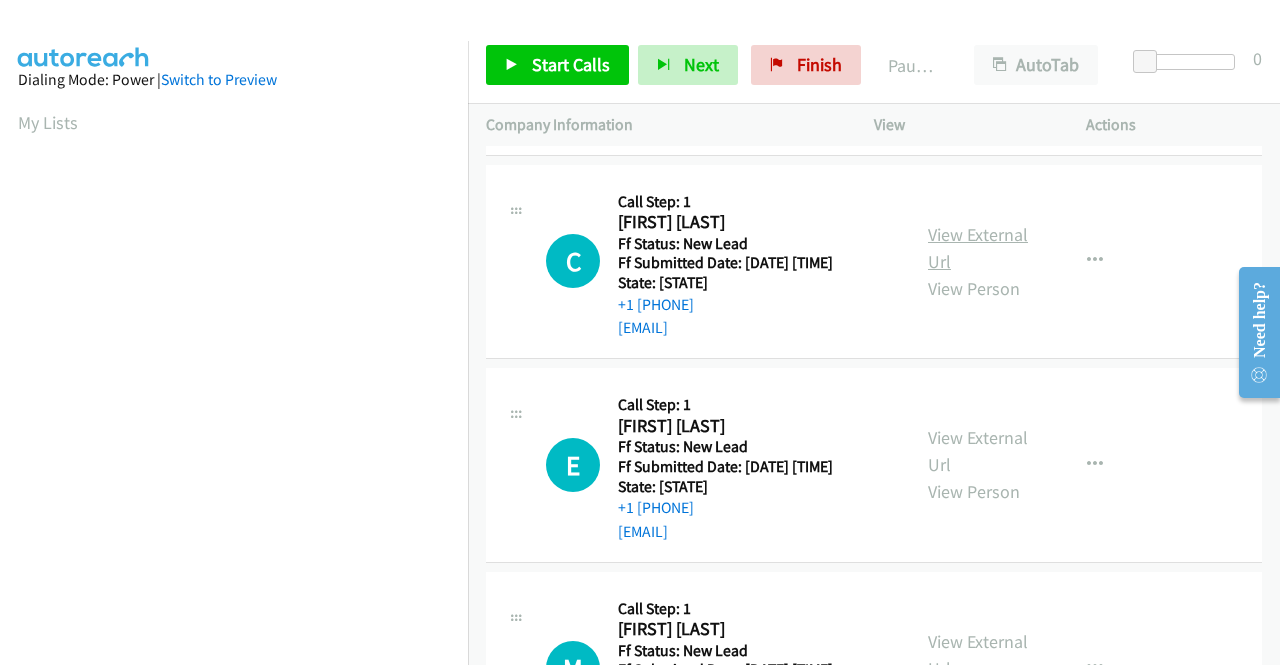click on "View External Url" at bounding box center [978, 248] 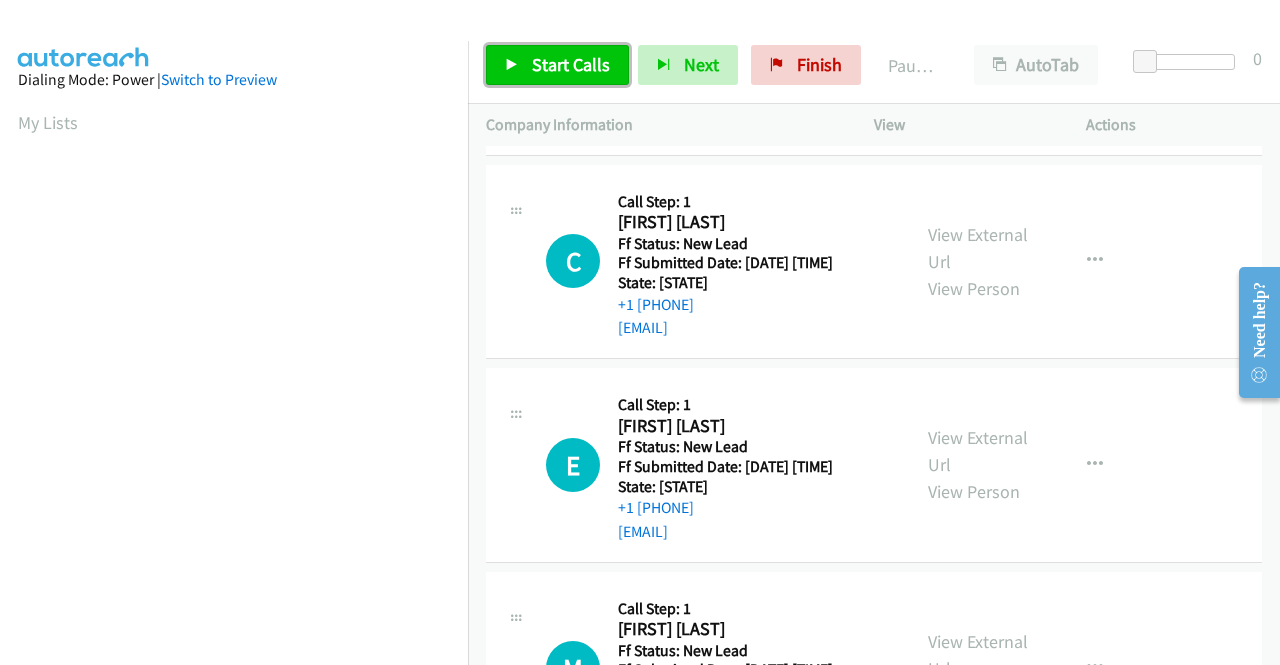 click on "Start Calls" at bounding box center [557, 65] 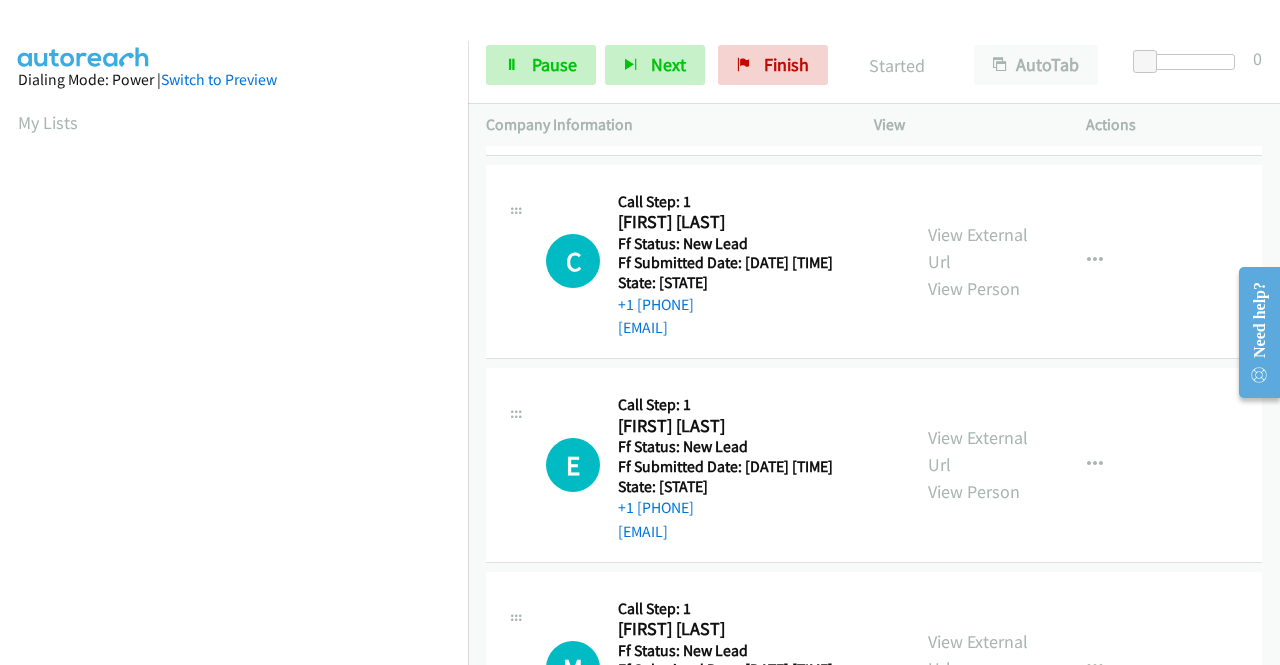 scroll, scrollTop: 359, scrollLeft: 0, axis: vertical 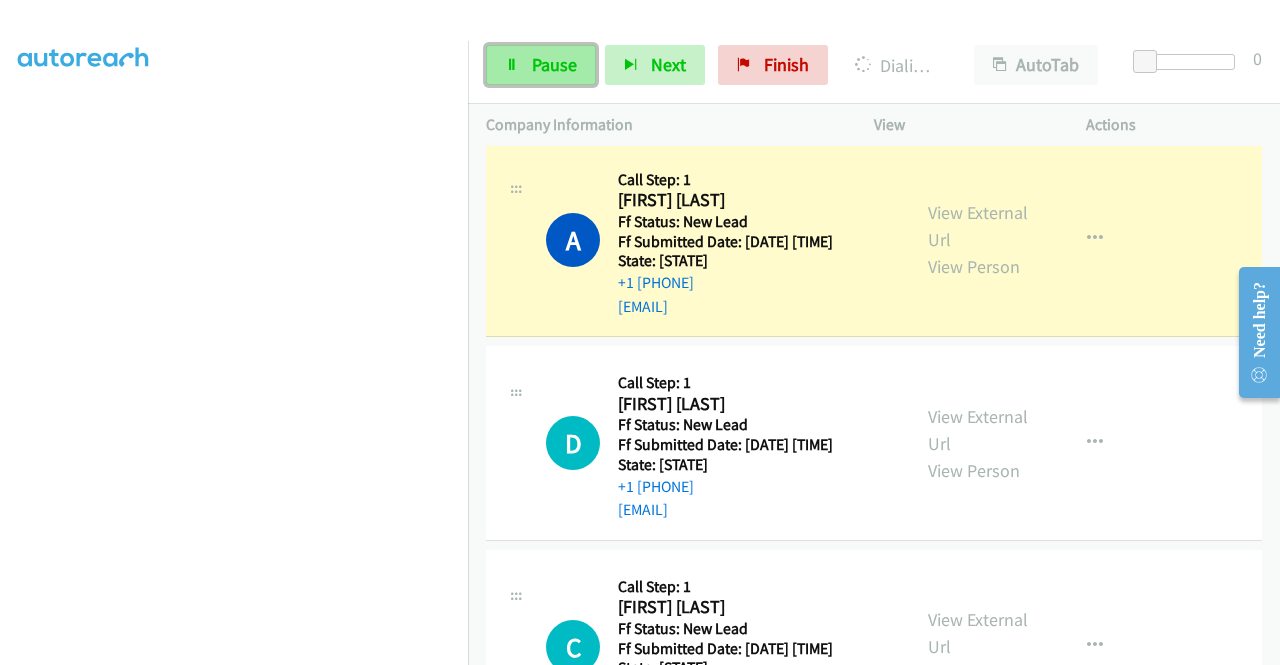 click on "Pause" at bounding box center [554, 64] 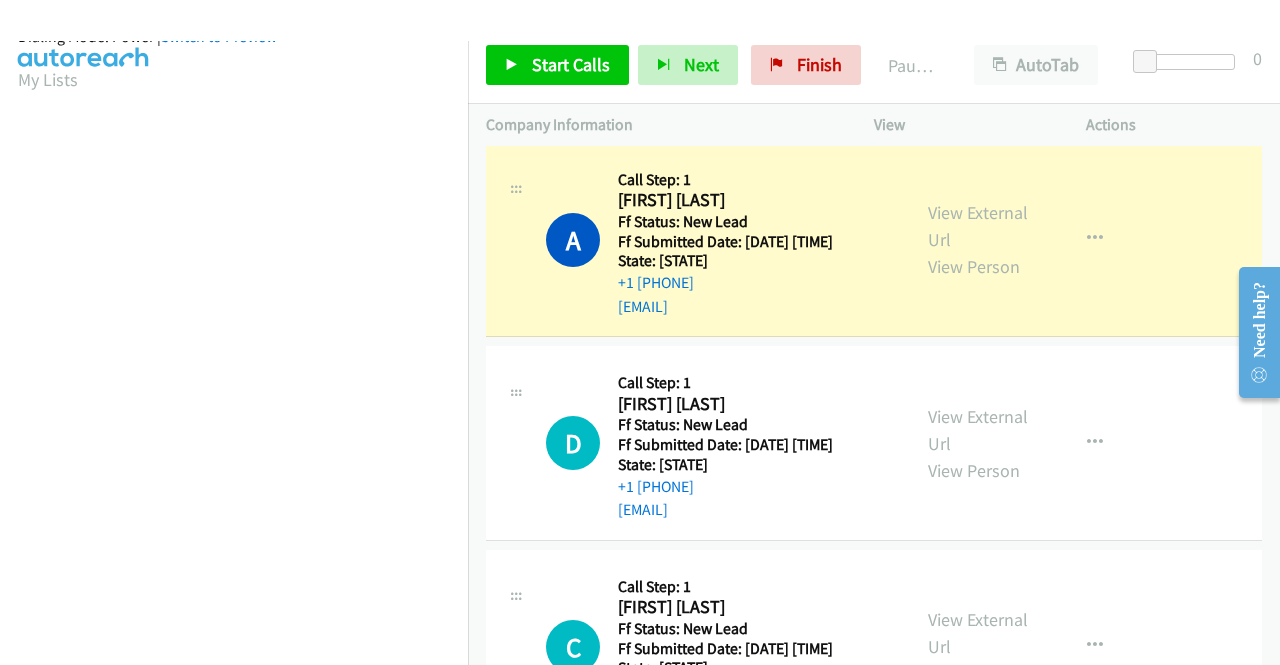 scroll, scrollTop: 0, scrollLeft: 0, axis: both 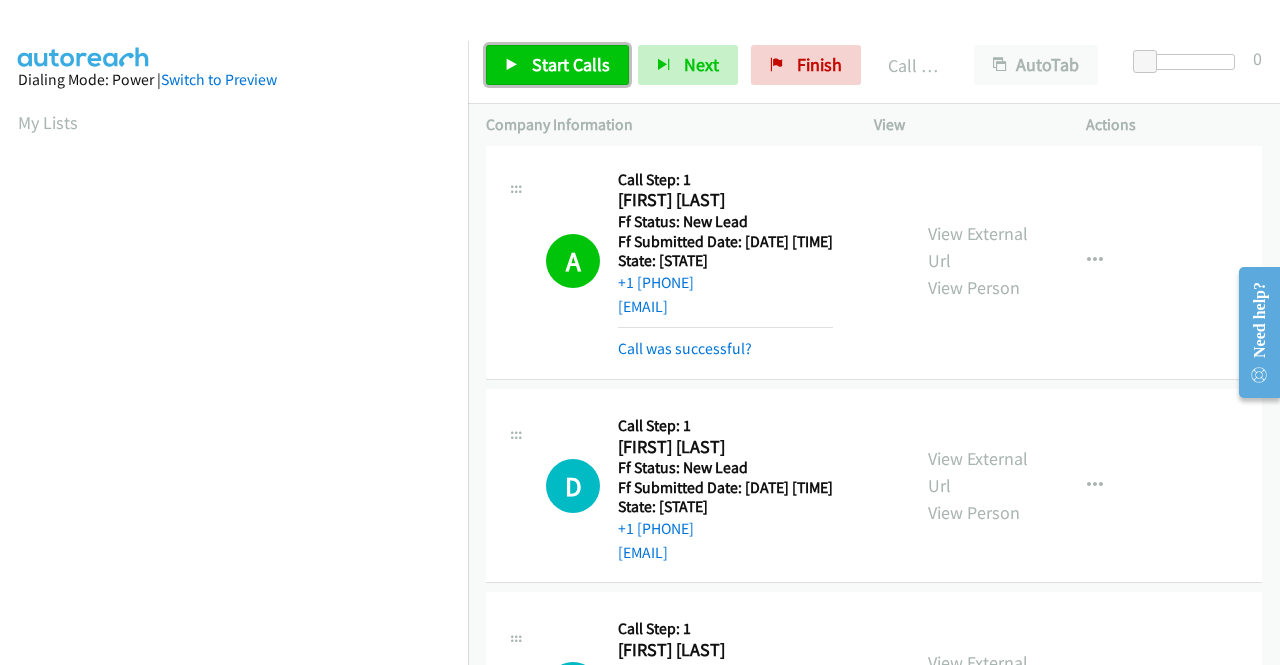 click on "Start Calls" at bounding box center (557, 65) 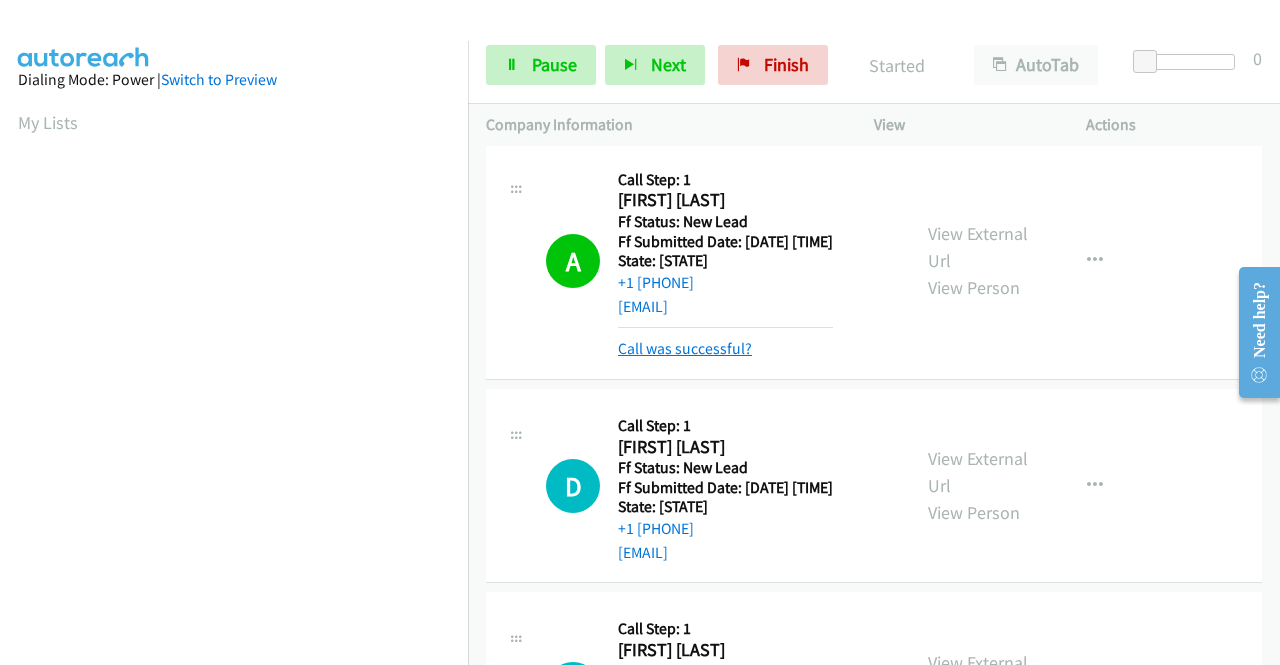 click on "Call was successful?" at bounding box center (685, 348) 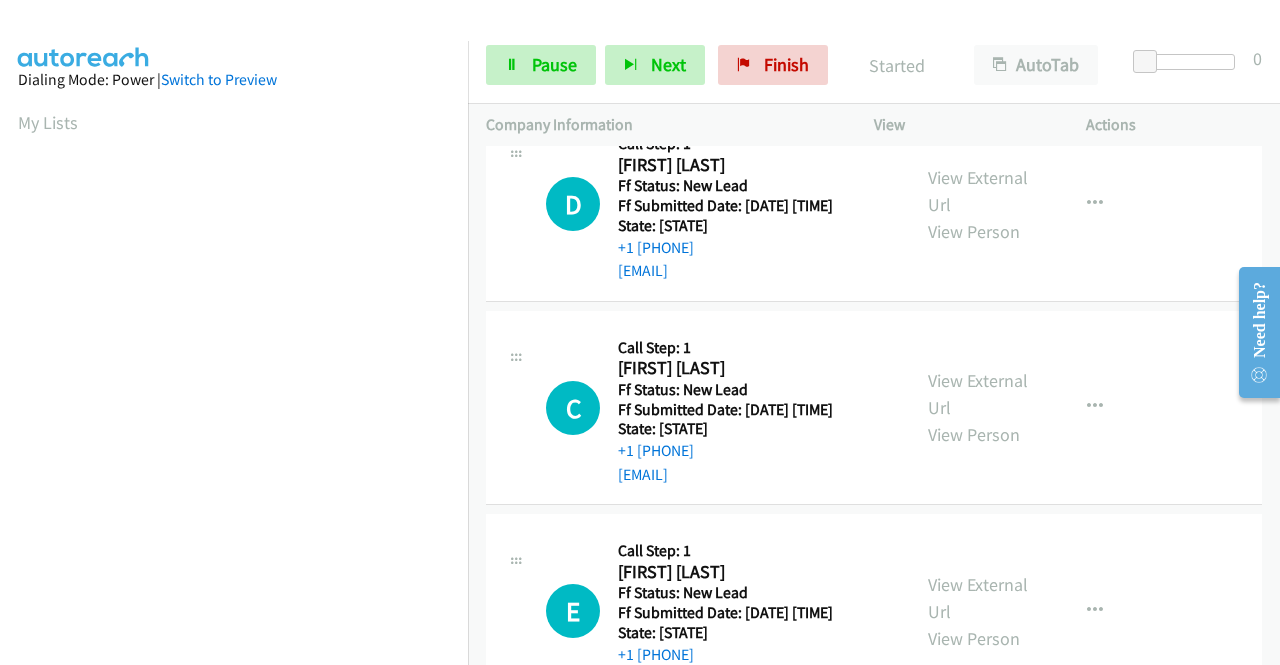 scroll, scrollTop: 800, scrollLeft: 0, axis: vertical 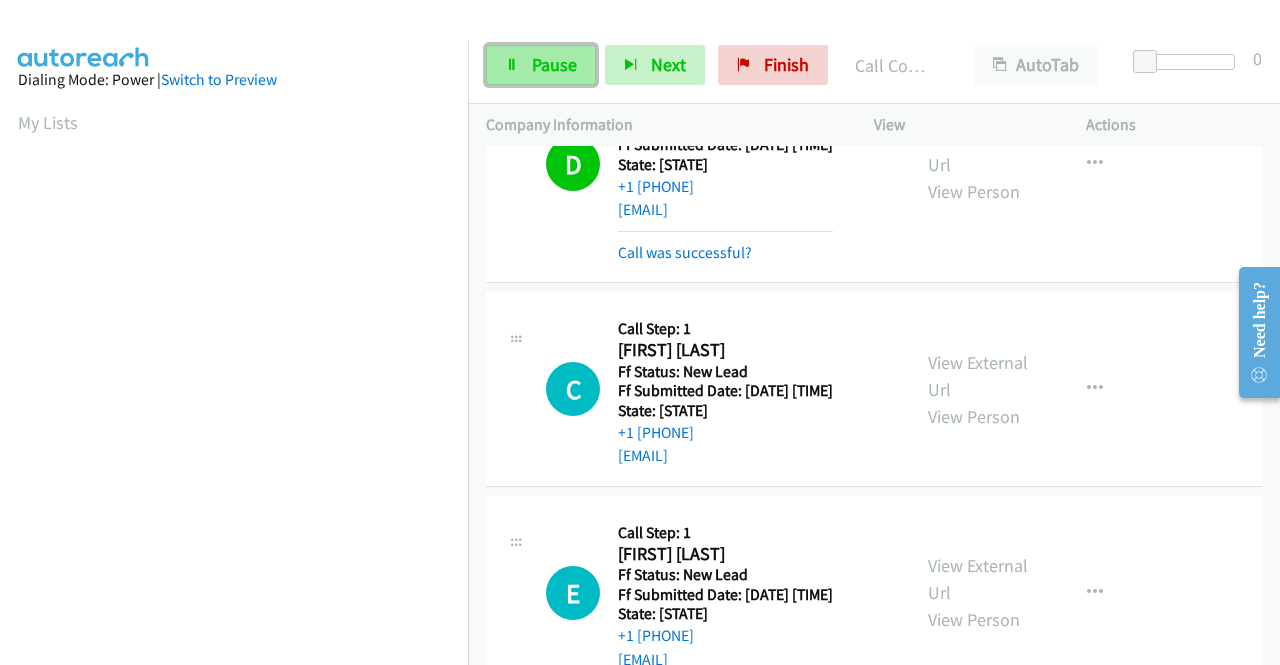 click on "Pause" at bounding box center (541, 65) 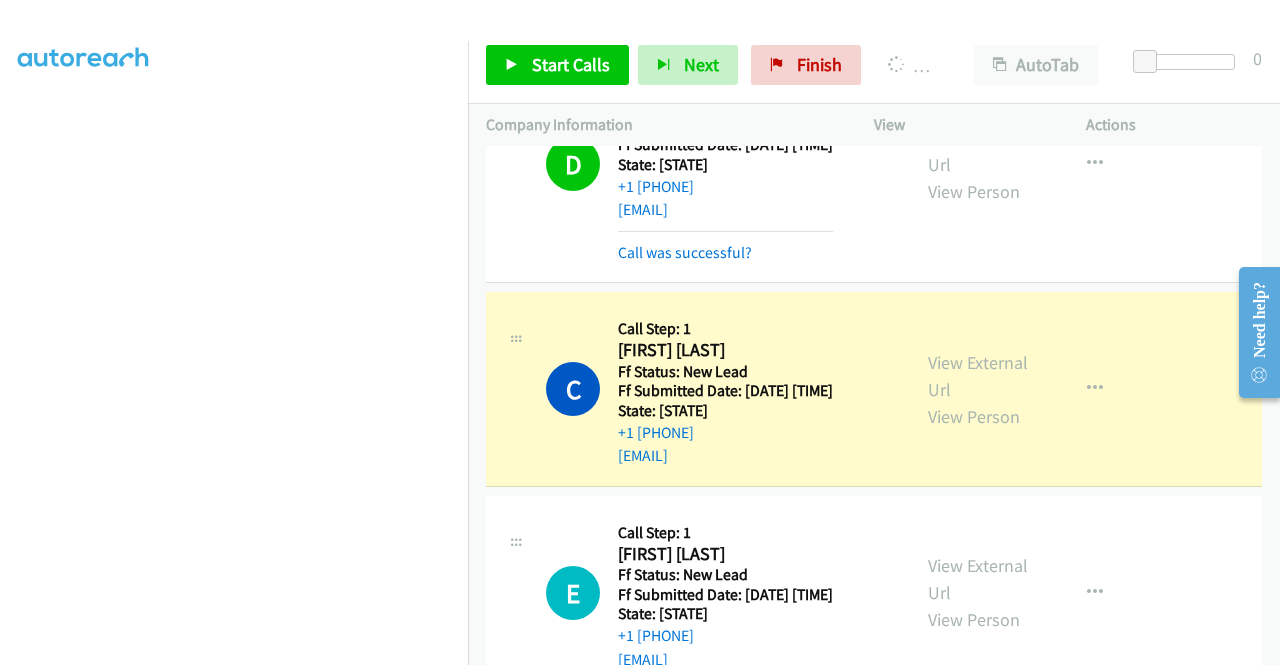 scroll, scrollTop: 440, scrollLeft: 0, axis: vertical 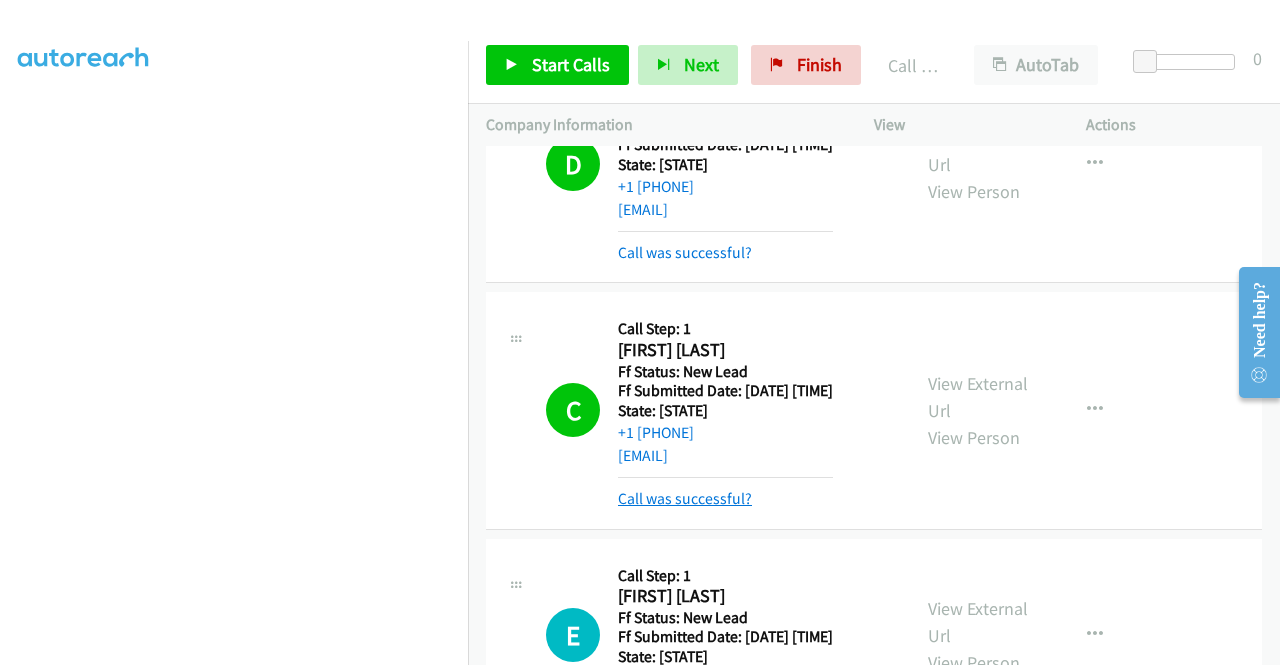 click on "Call was successful?" at bounding box center (685, 498) 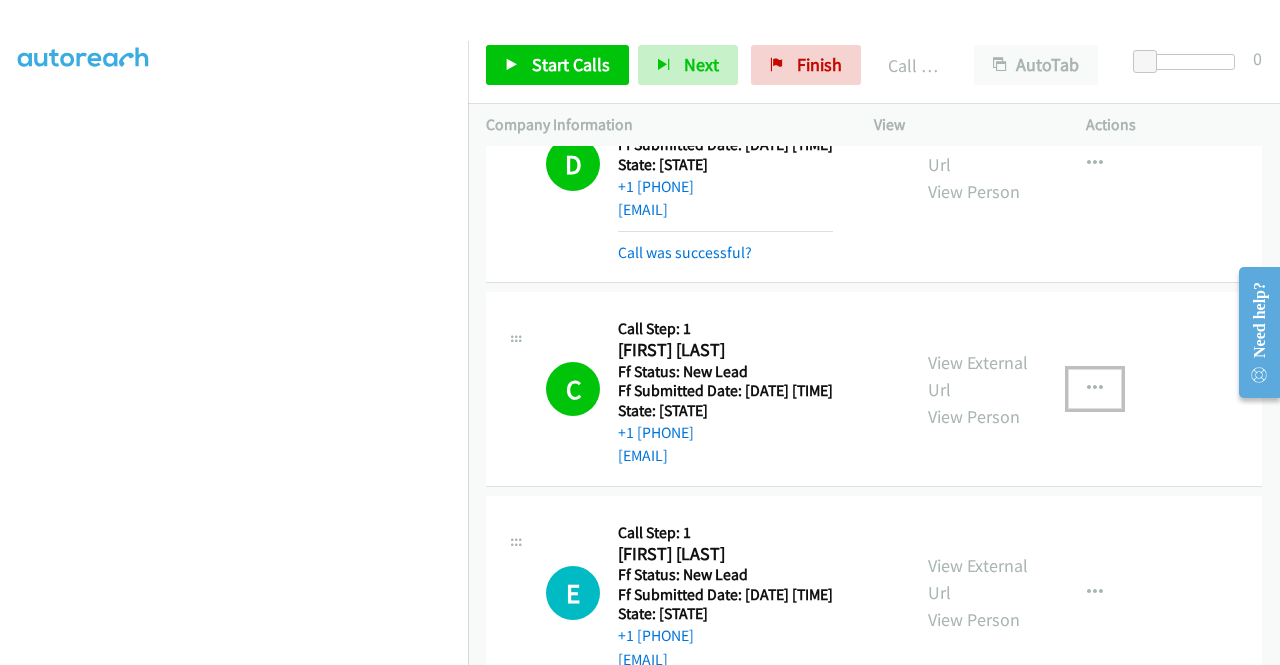 click at bounding box center [1095, 389] 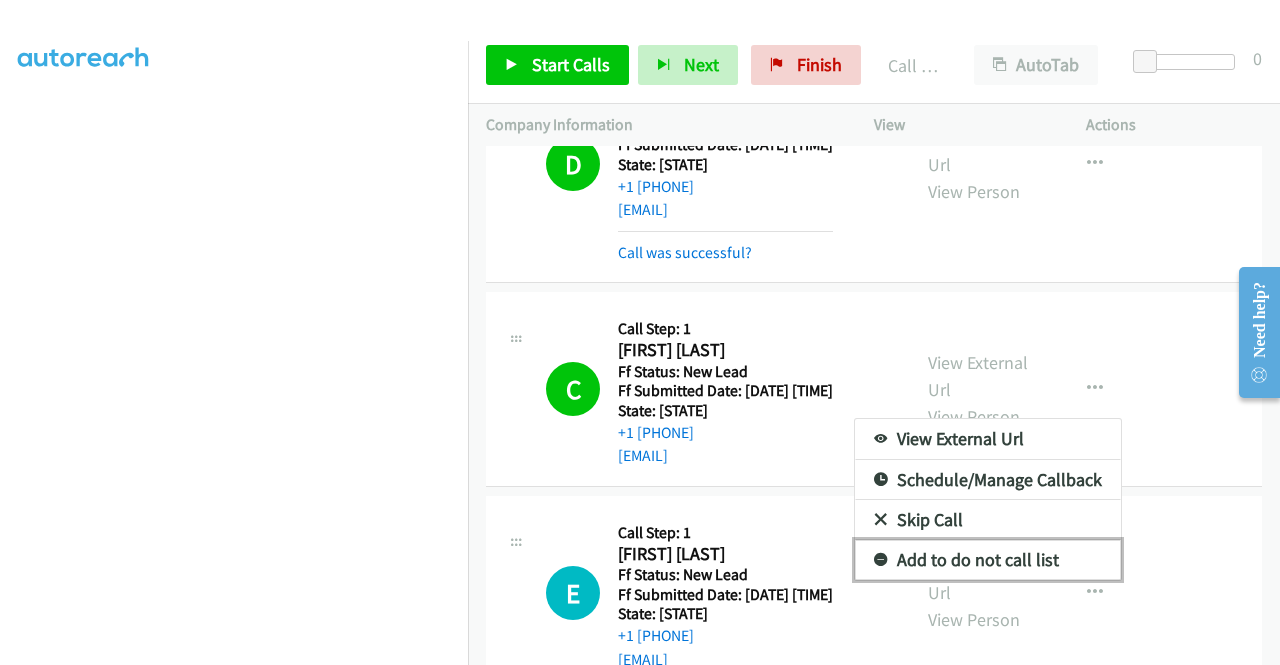 click on "Add to do not call list" at bounding box center [988, 560] 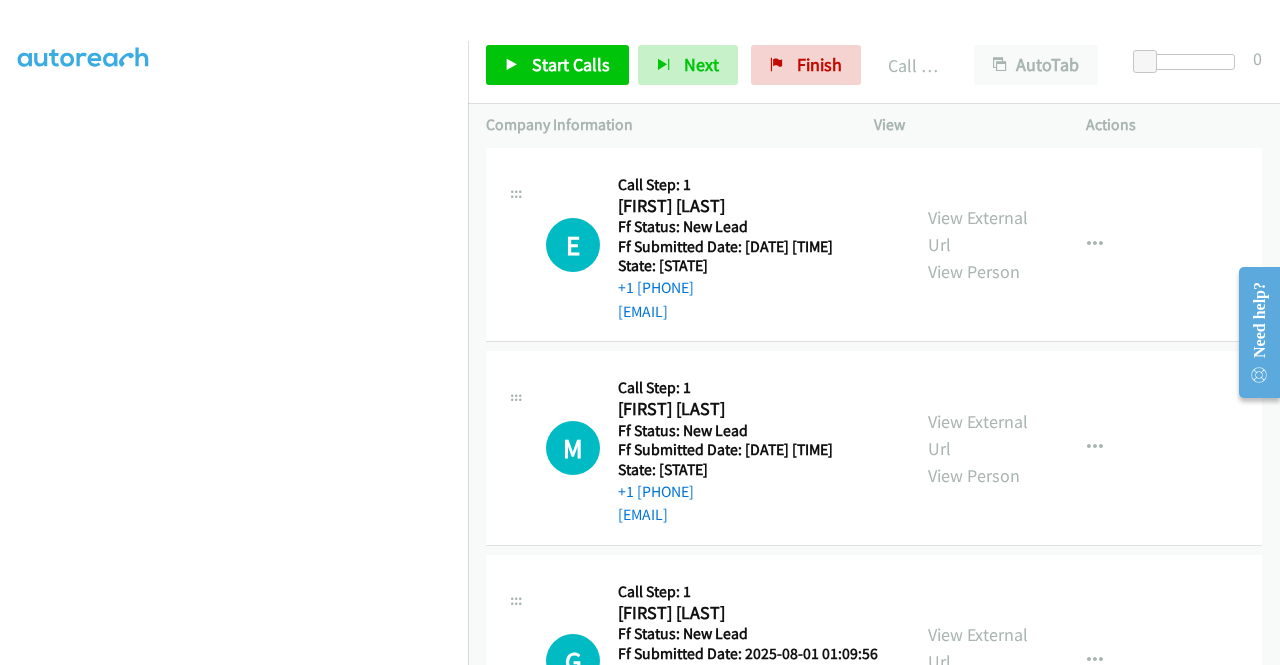 scroll, scrollTop: 1200, scrollLeft: 0, axis: vertical 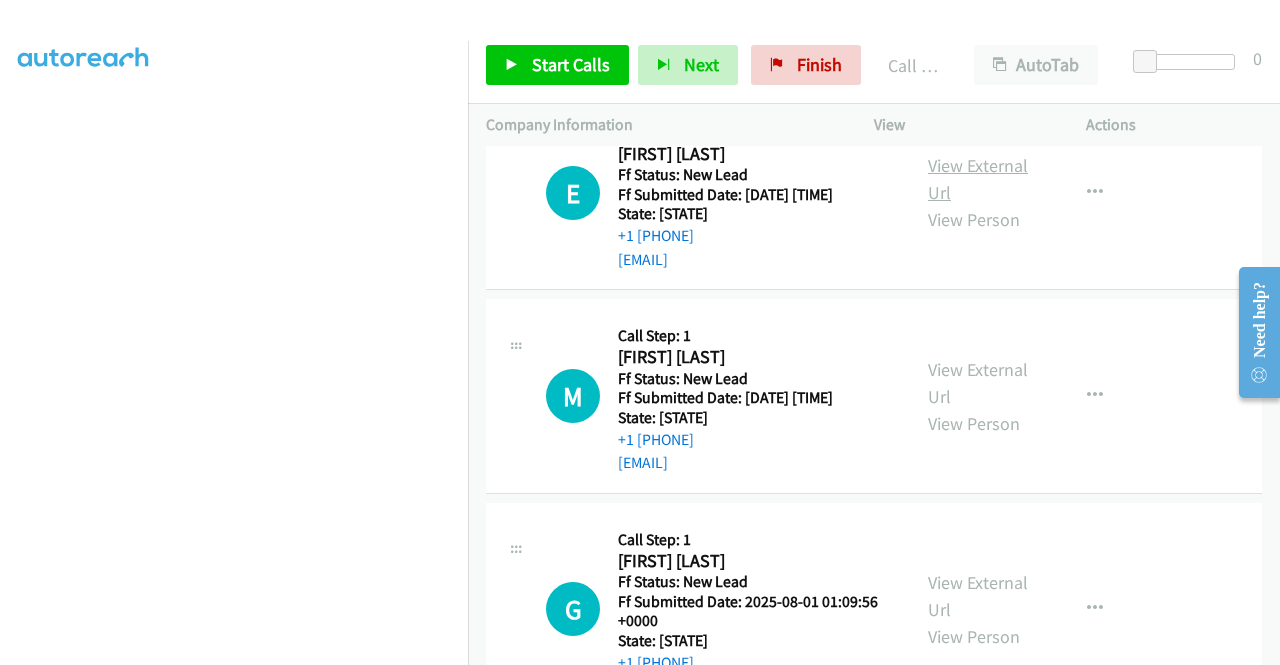 click on "View External Url" at bounding box center [978, 179] 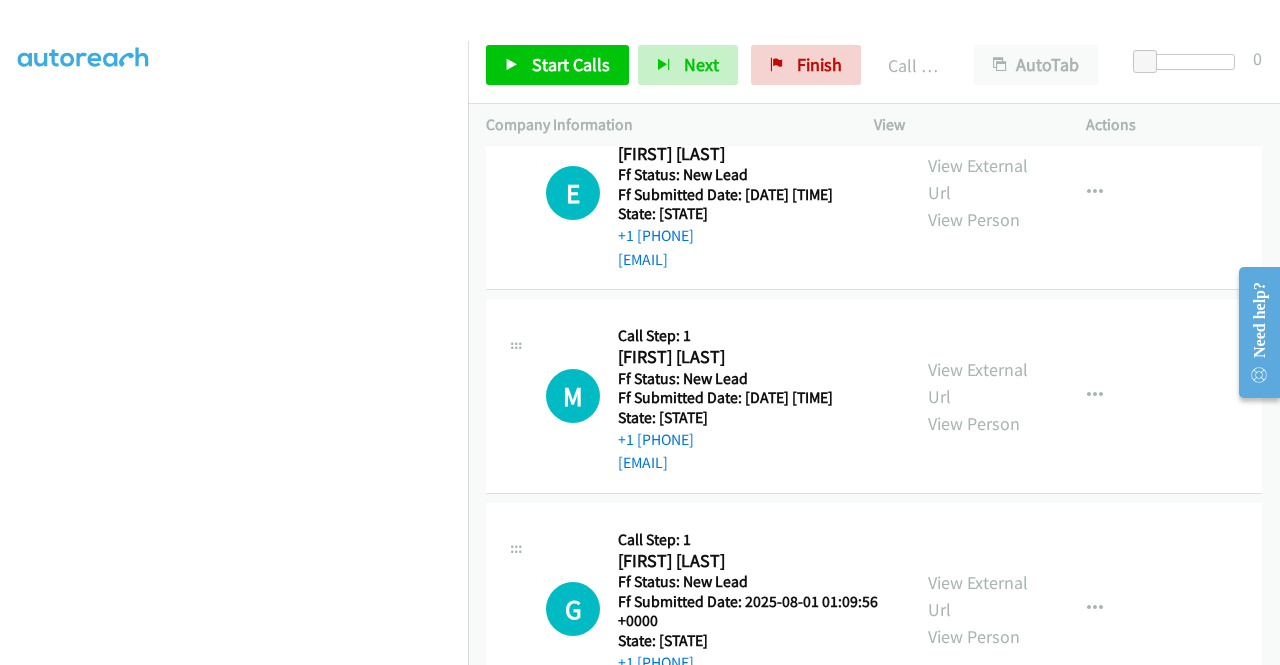 scroll, scrollTop: 1300, scrollLeft: 0, axis: vertical 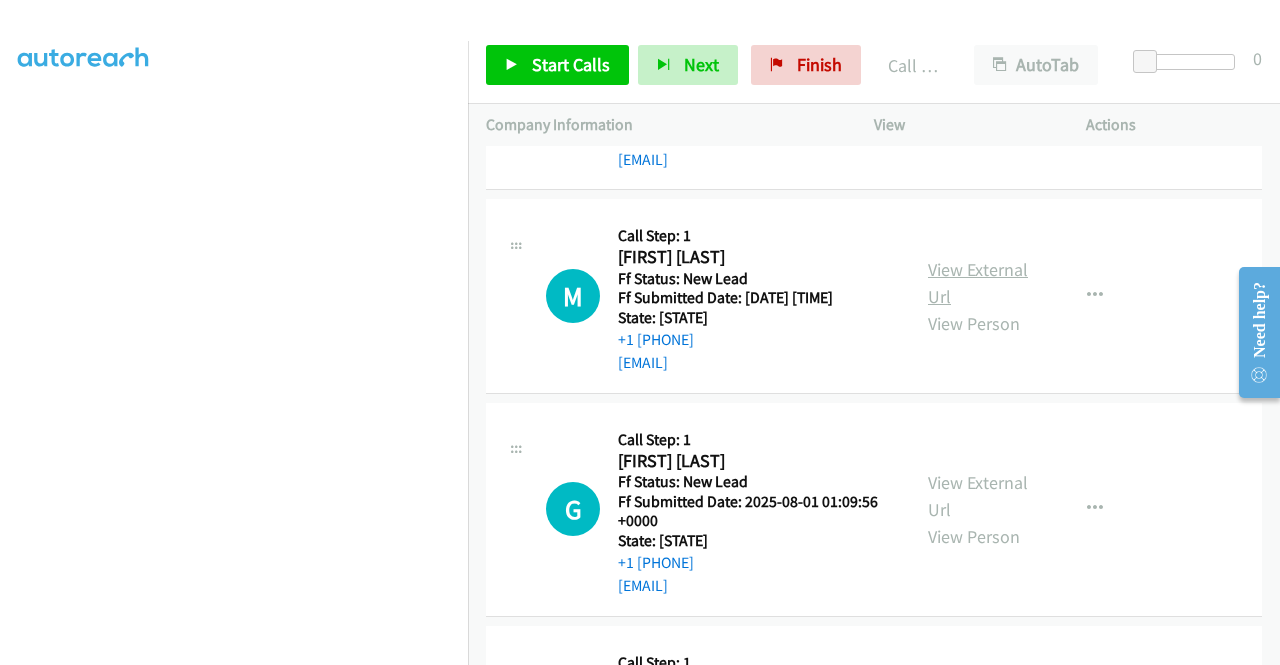 click on "View External Url" at bounding box center [978, 283] 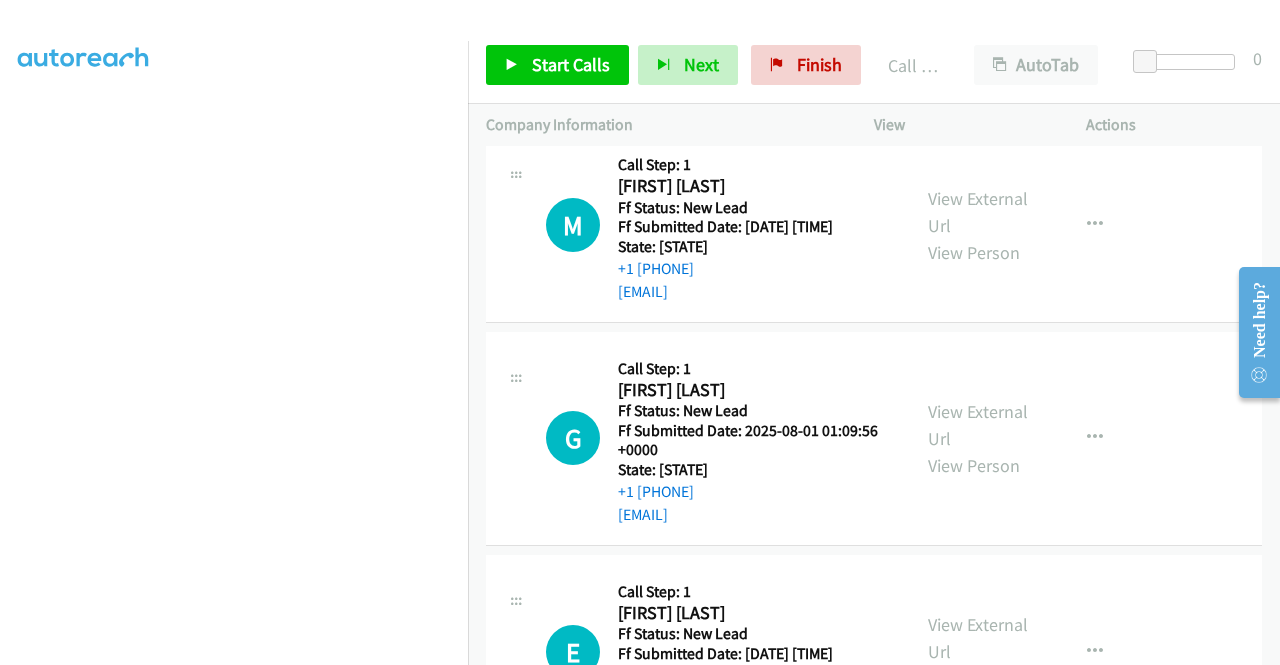 scroll, scrollTop: 1500, scrollLeft: 0, axis: vertical 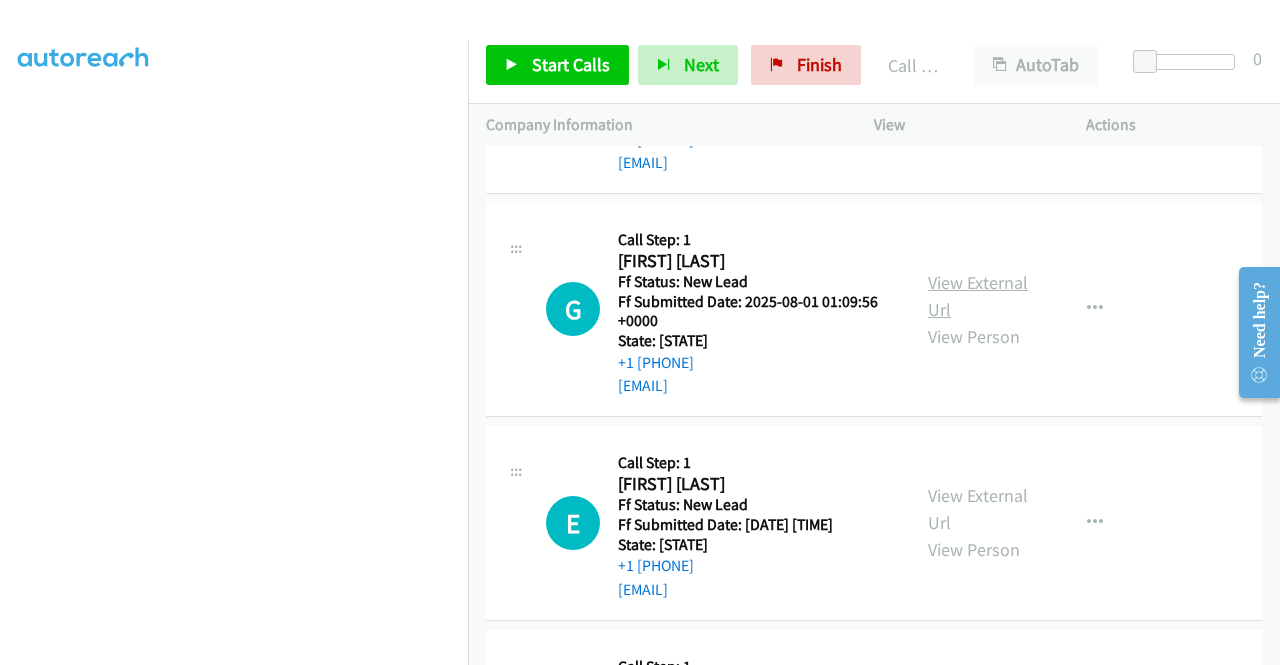 click on "View External Url" at bounding box center (978, 296) 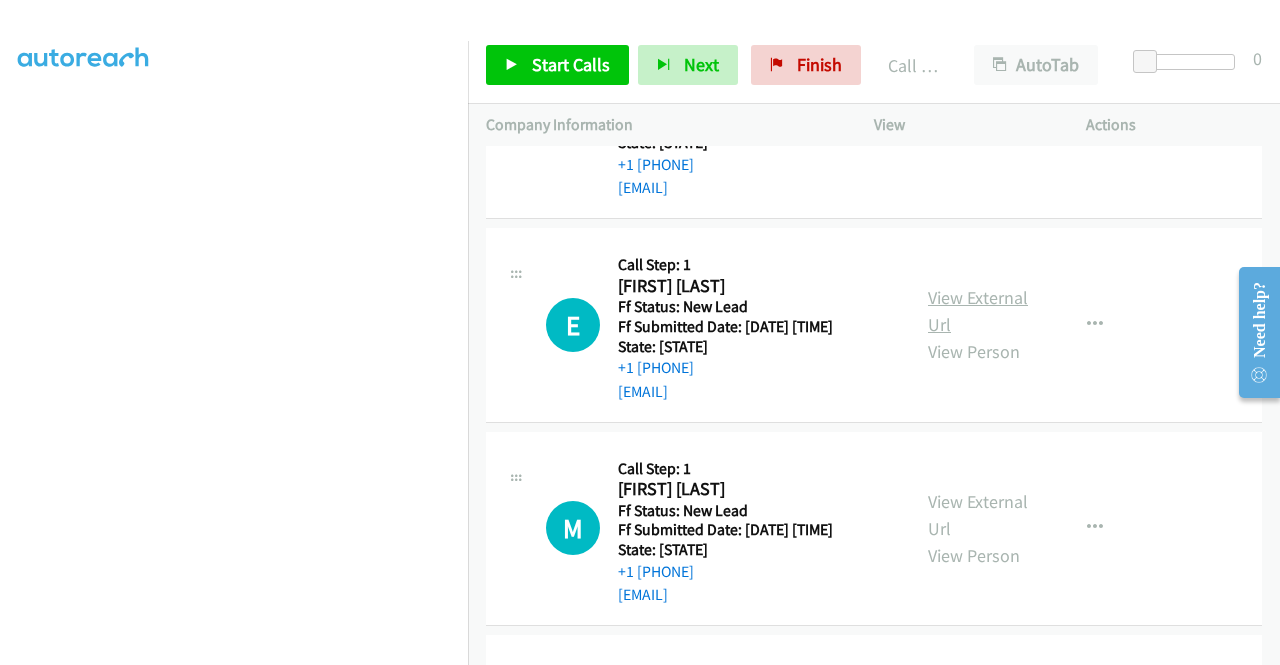 scroll, scrollTop: 1700, scrollLeft: 0, axis: vertical 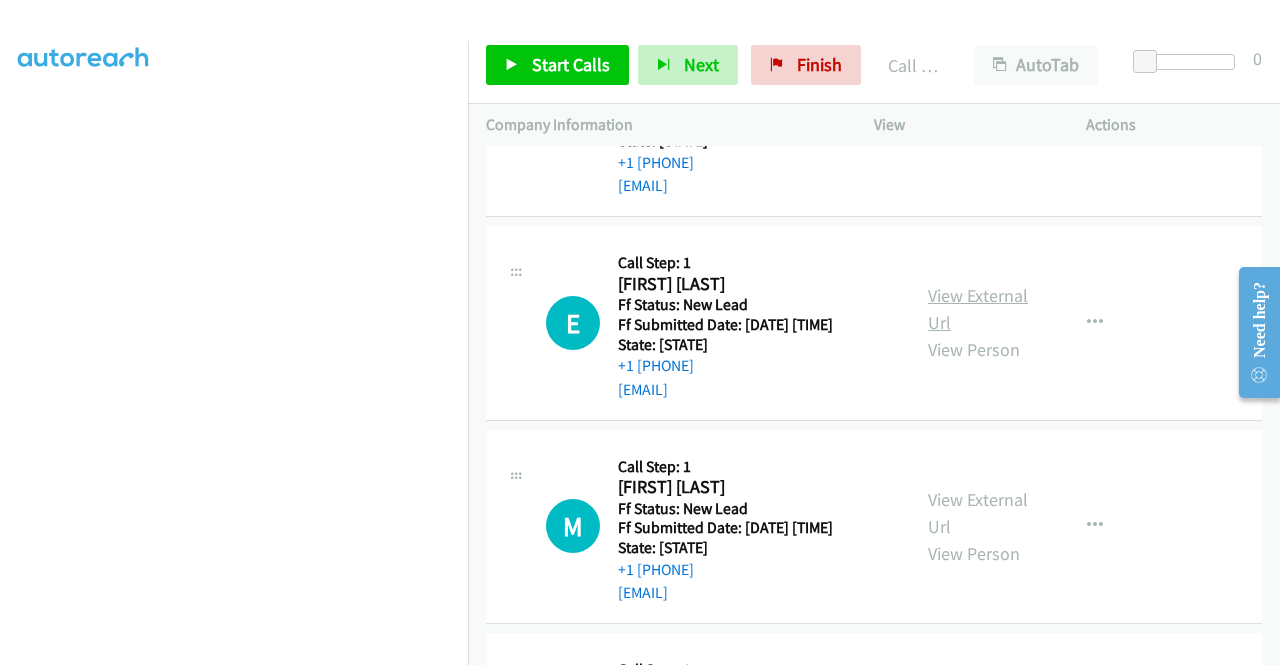click on "View External Url" at bounding box center [978, 309] 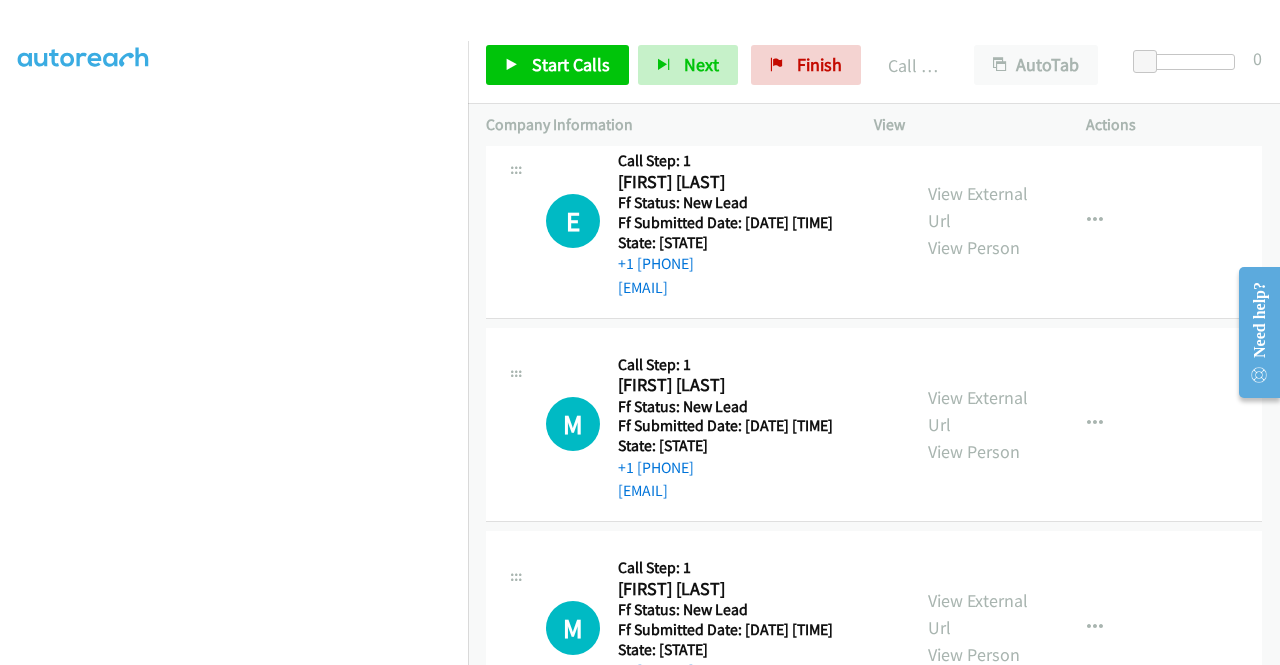 scroll, scrollTop: 1900, scrollLeft: 0, axis: vertical 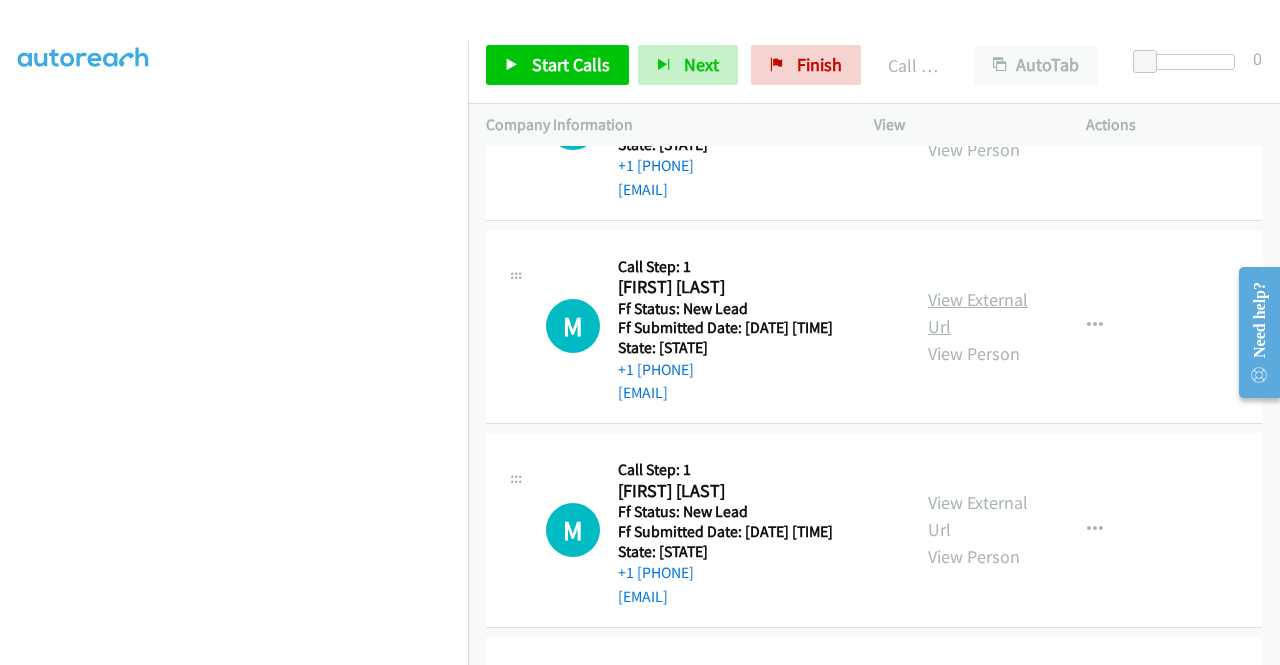 click on "View External Url" at bounding box center (978, 313) 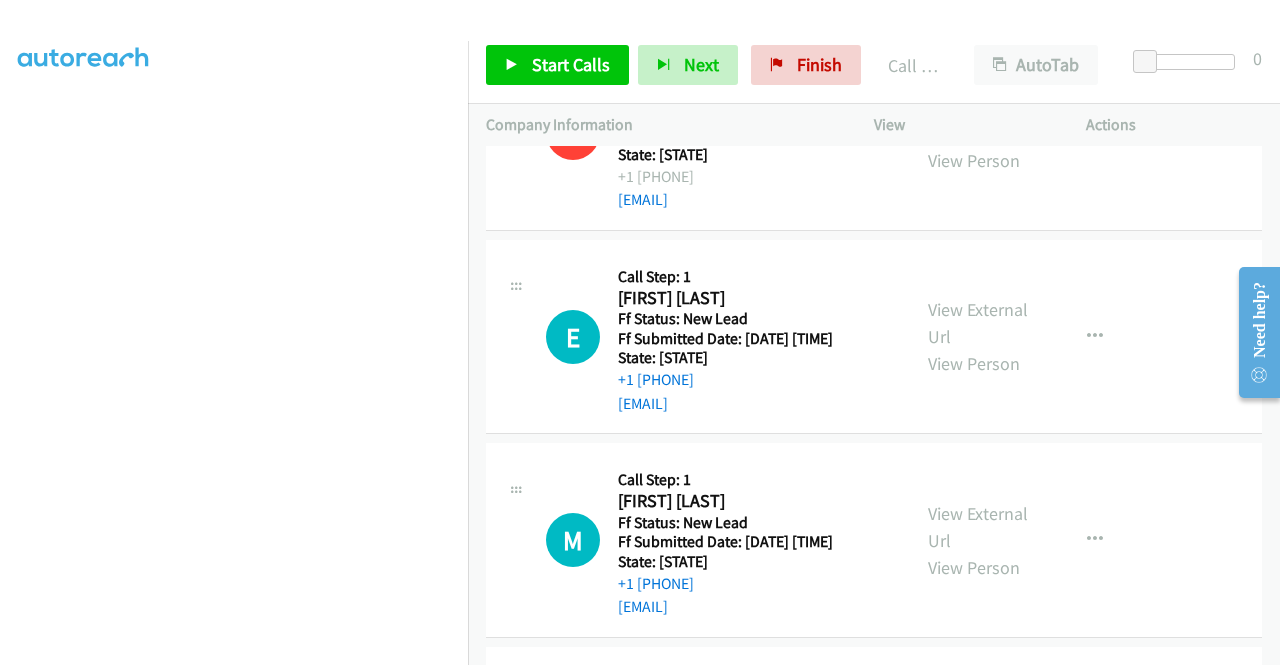 scroll, scrollTop: 700, scrollLeft: 0, axis: vertical 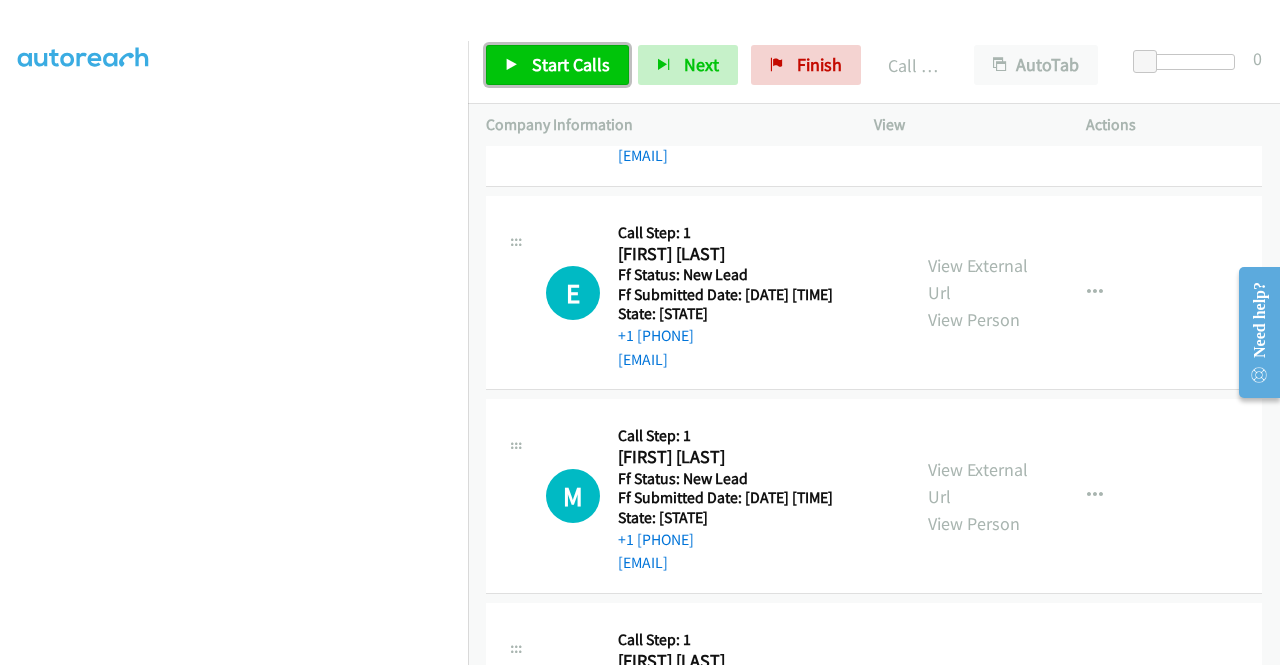 click on "Start Calls" at bounding box center (571, 64) 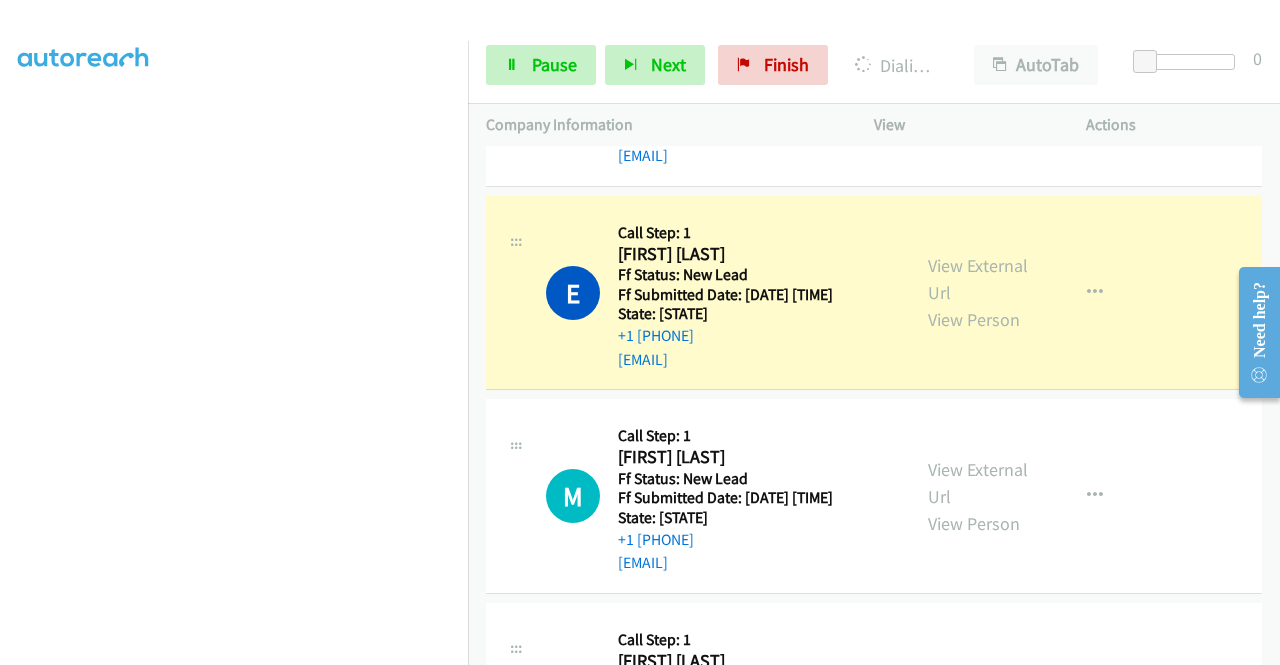 scroll, scrollTop: 0, scrollLeft: 0, axis: both 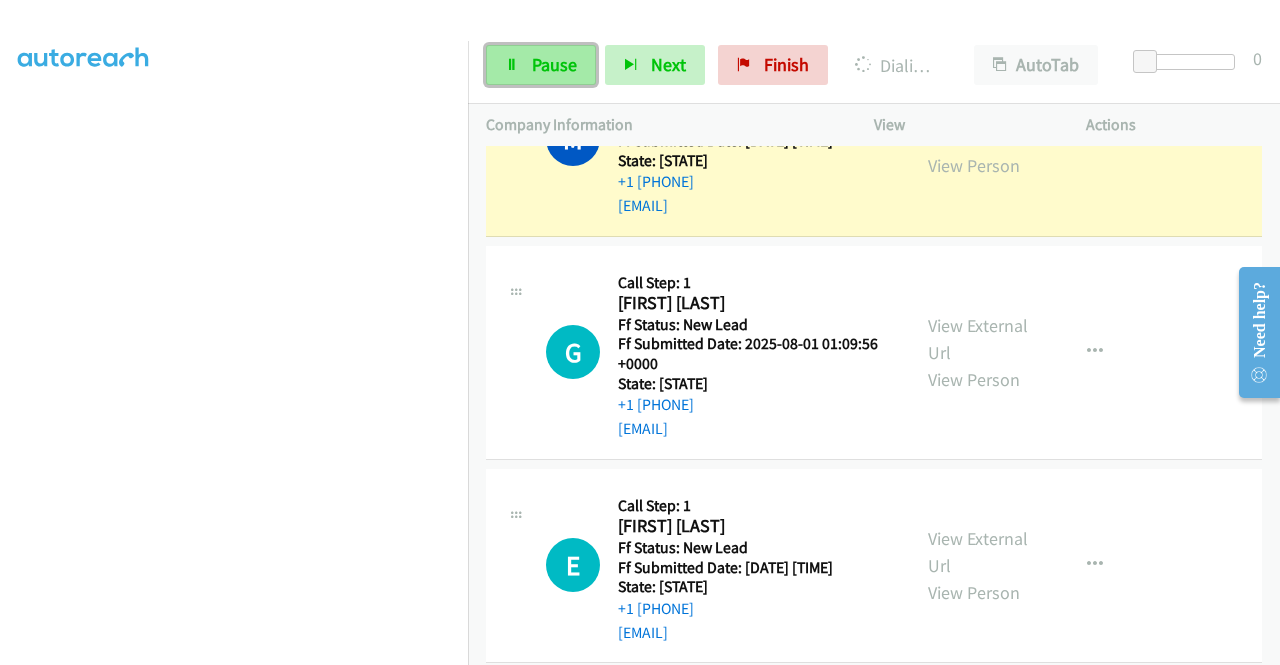 click on "Pause" at bounding box center [554, 64] 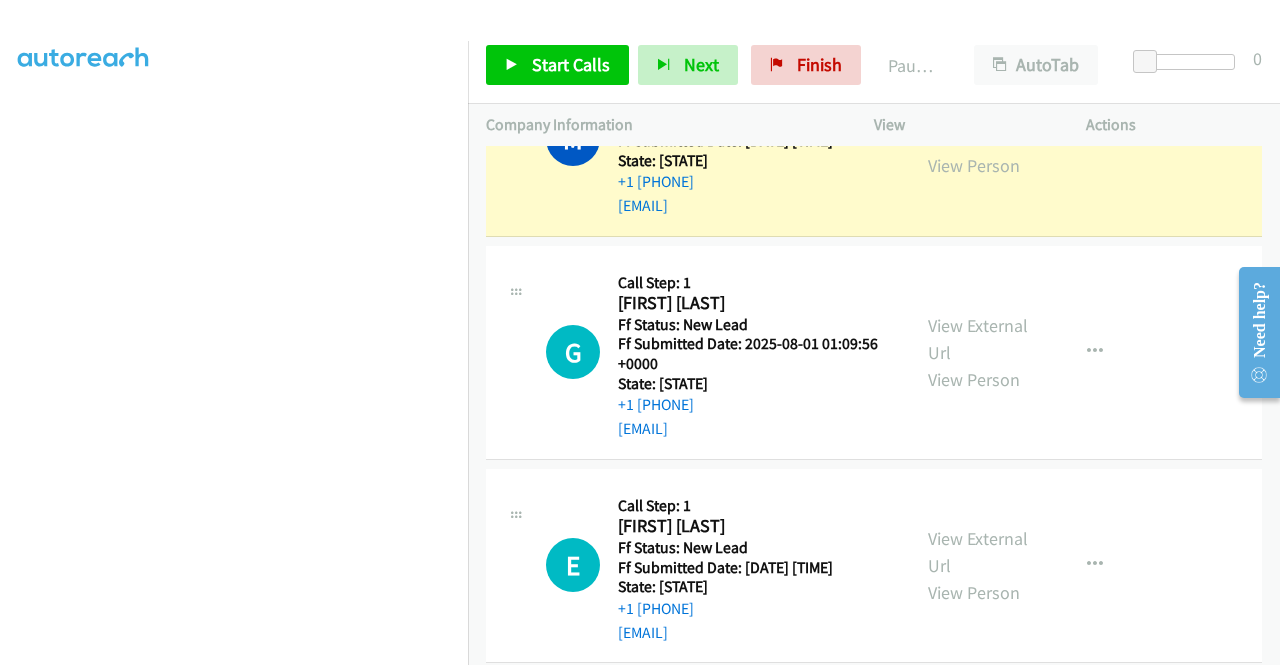scroll, scrollTop: 0, scrollLeft: 0, axis: both 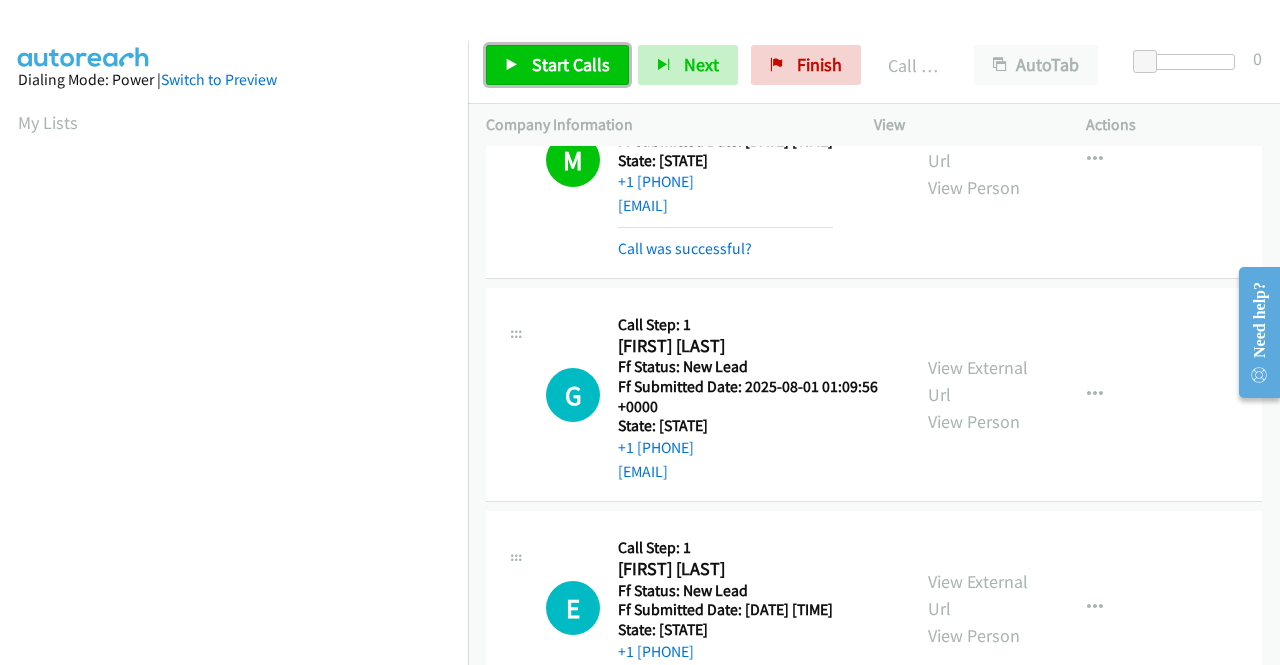 click on "Start Calls" at bounding box center (571, 64) 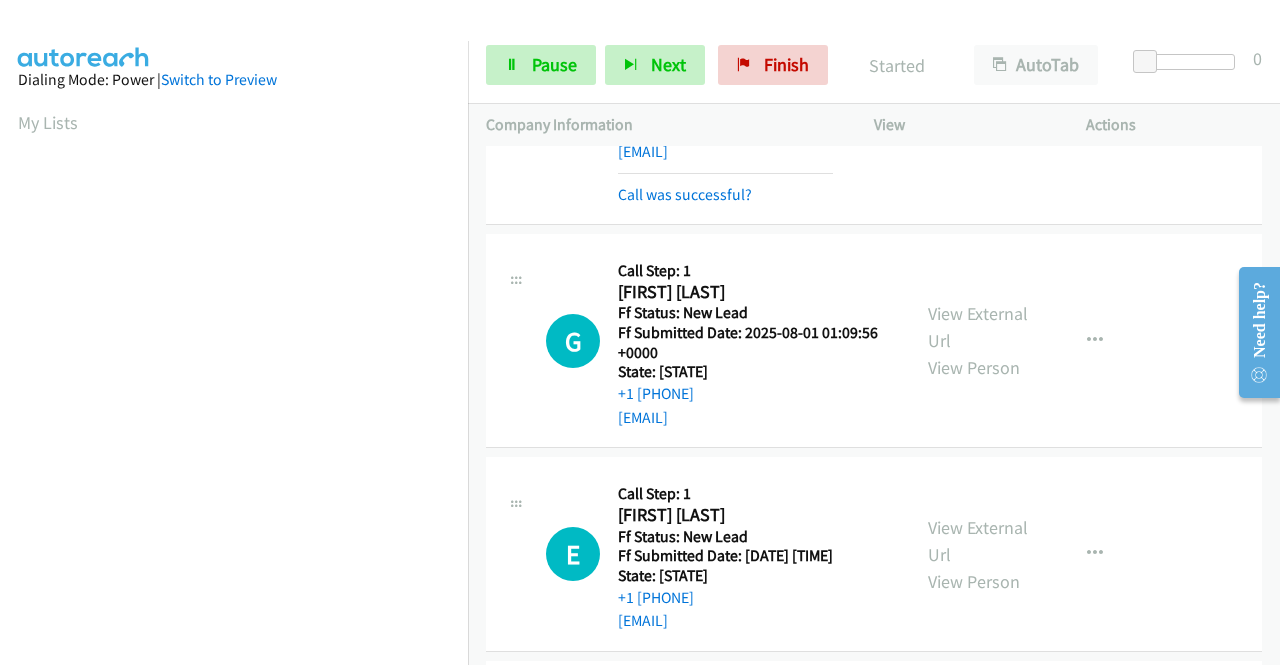 scroll, scrollTop: 1600, scrollLeft: 0, axis: vertical 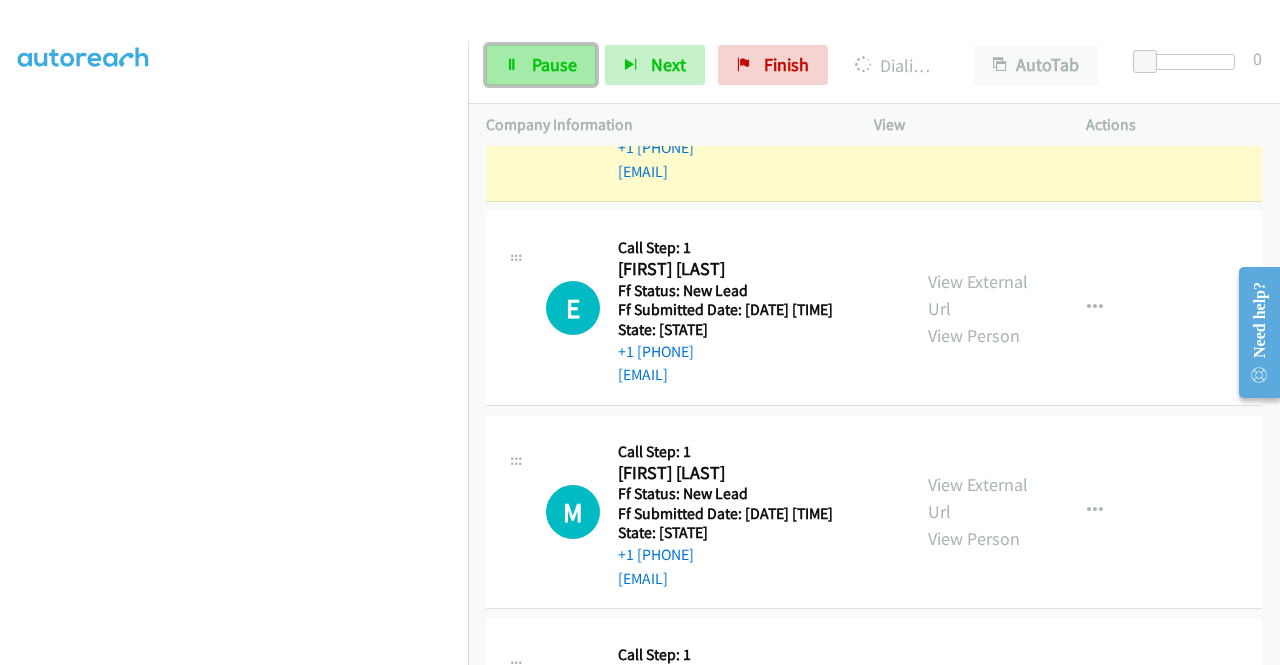 click on "Pause" at bounding box center (554, 64) 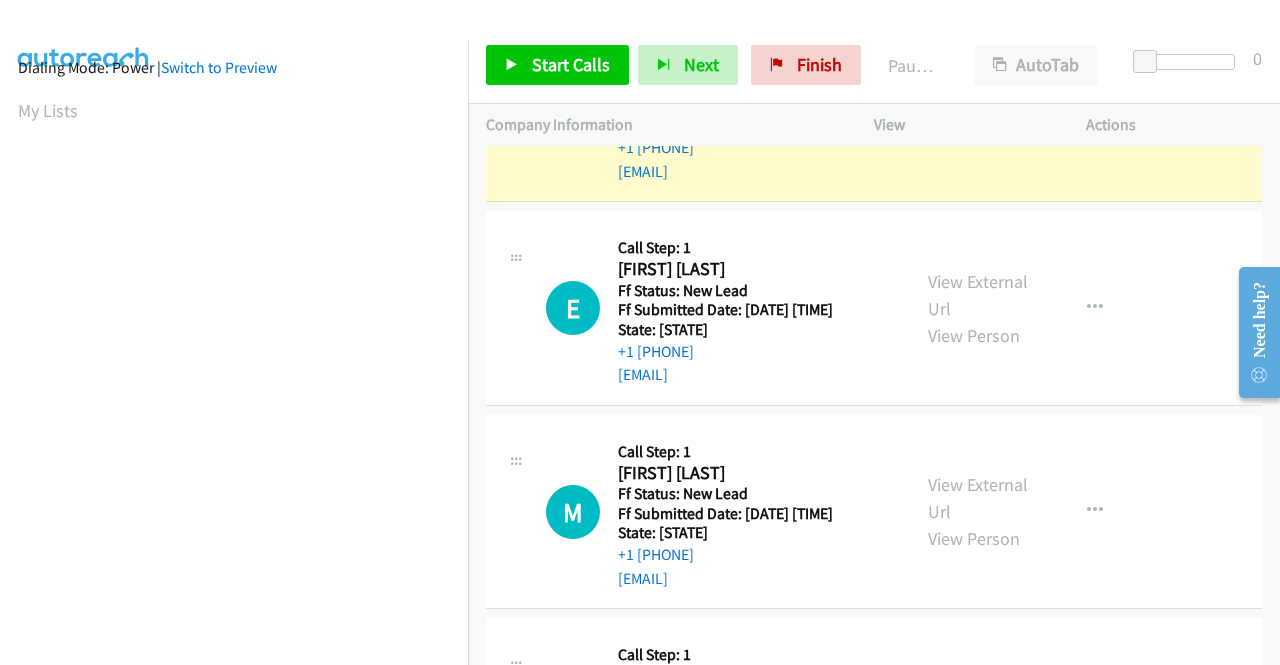 scroll, scrollTop: 0, scrollLeft: 0, axis: both 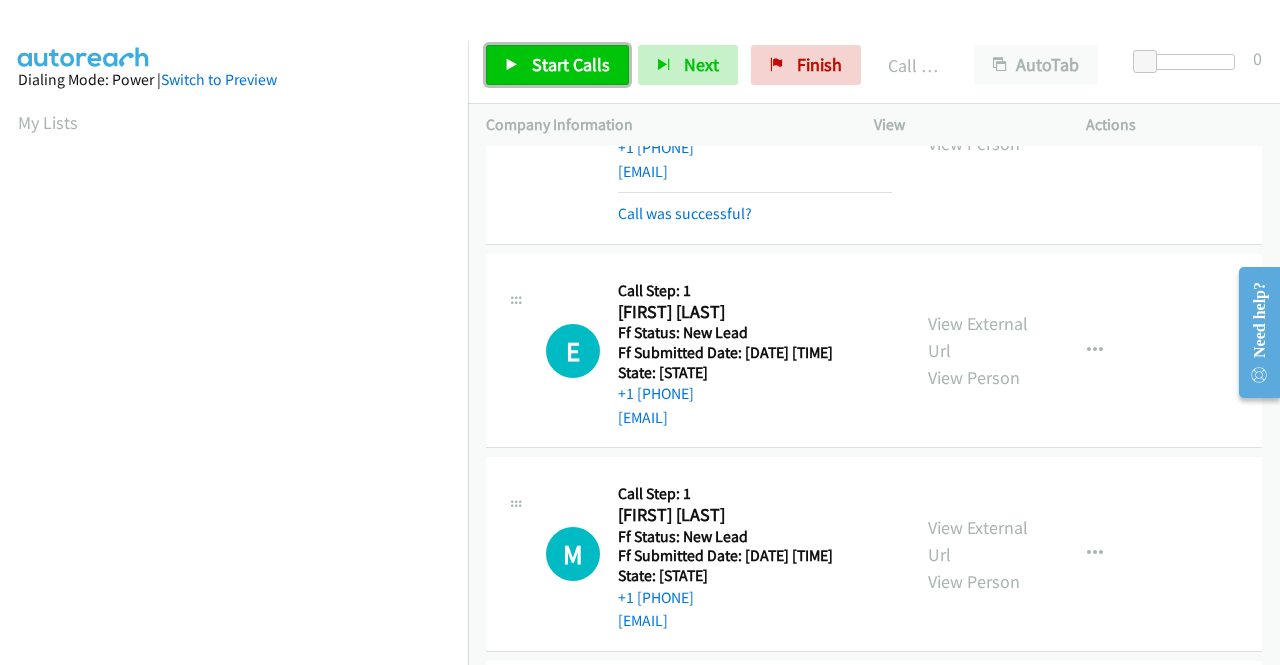 click on "Start Calls" at bounding box center [571, 64] 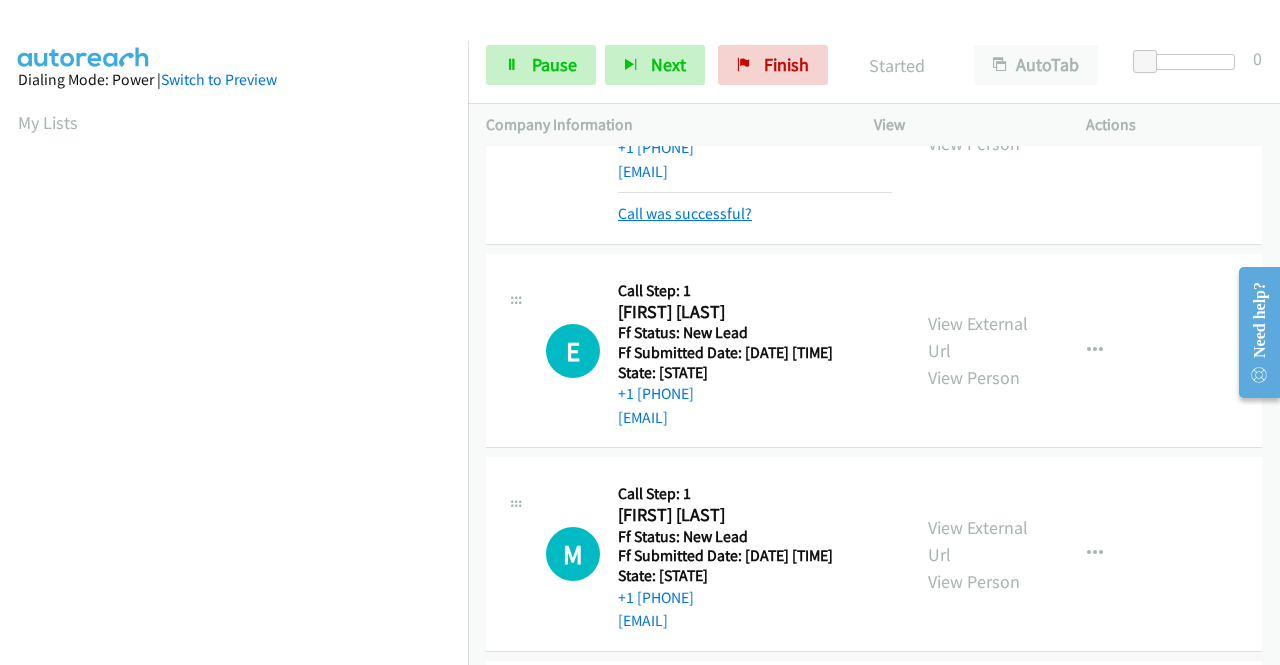 click on "Call was successful?" at bounding box center [685, 213] 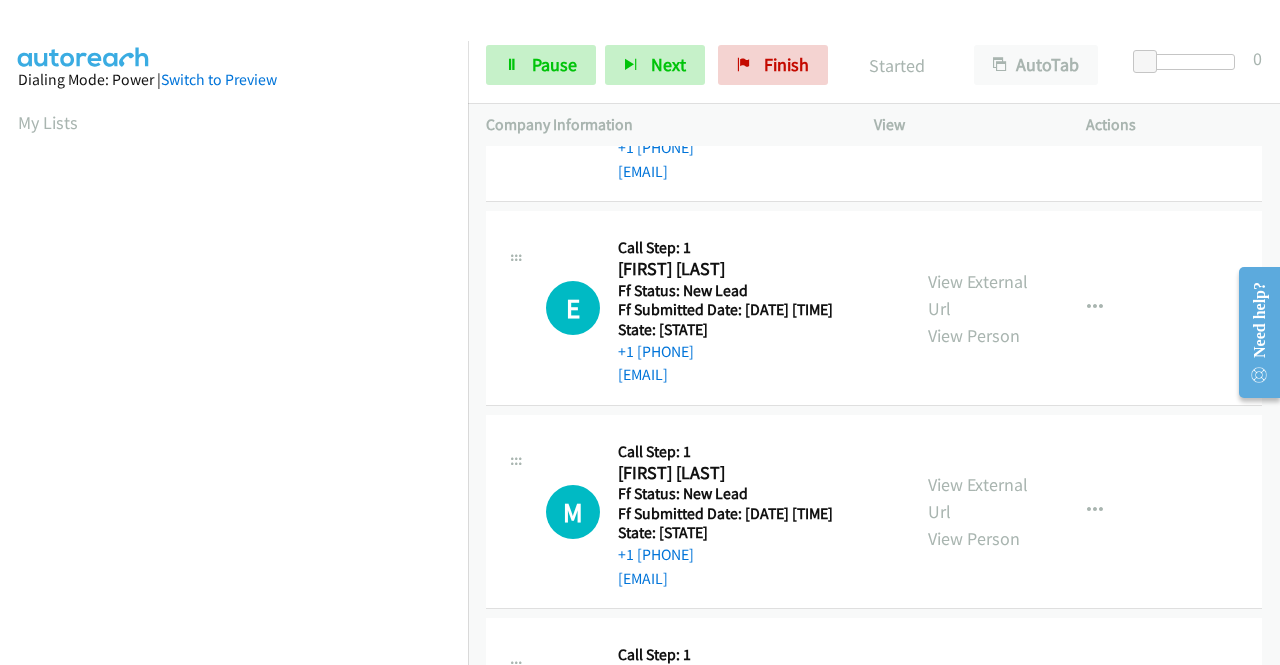 click at bounding box center (1095, 95) 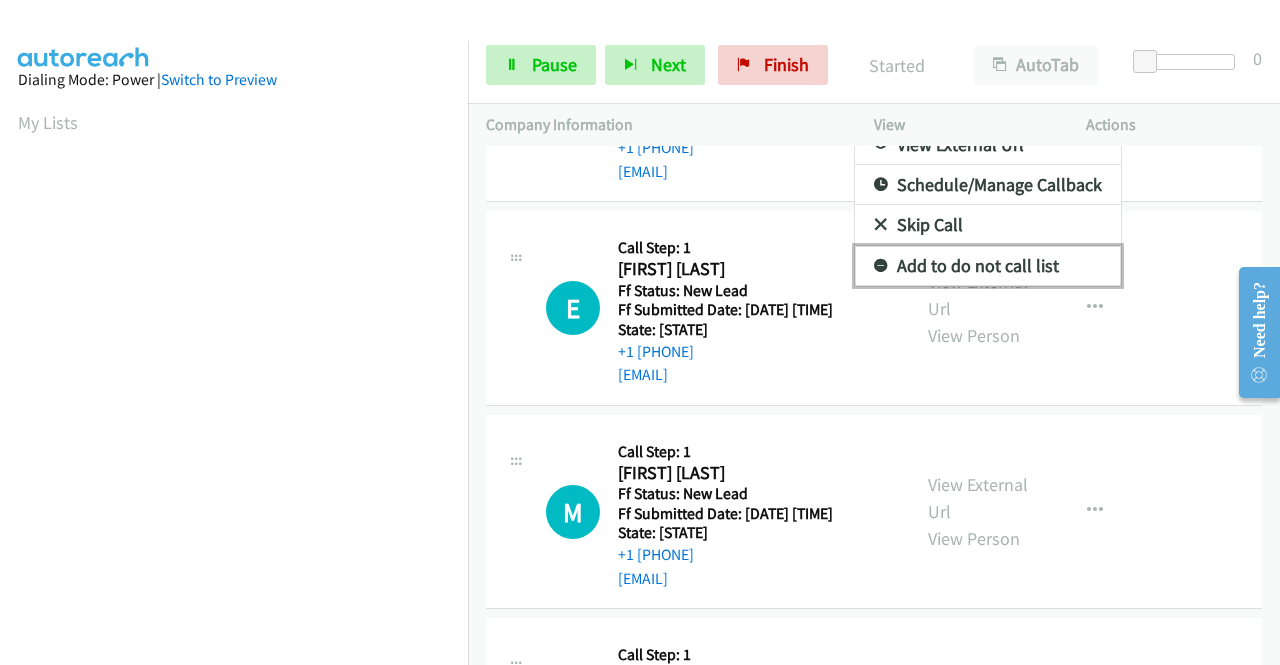 click on "Add to do not call list" at bounding box center (988, 266) 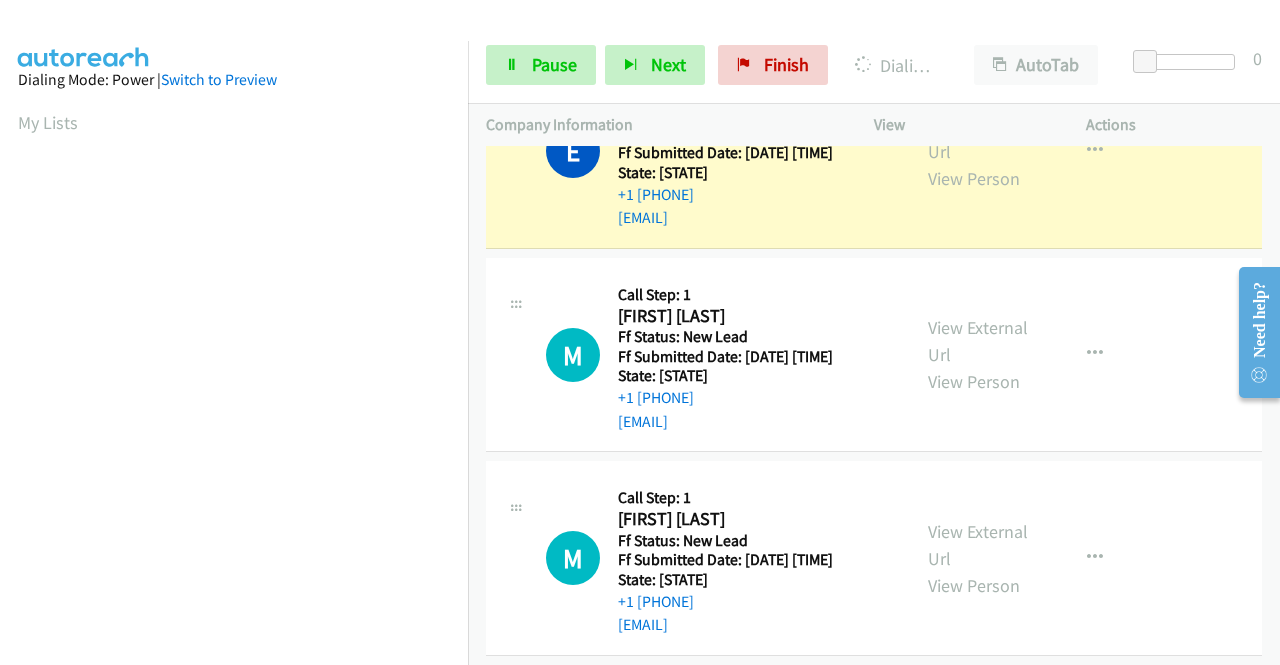 scroll, scrollTop: 2000, scrollLeft: 0, axis: vertical 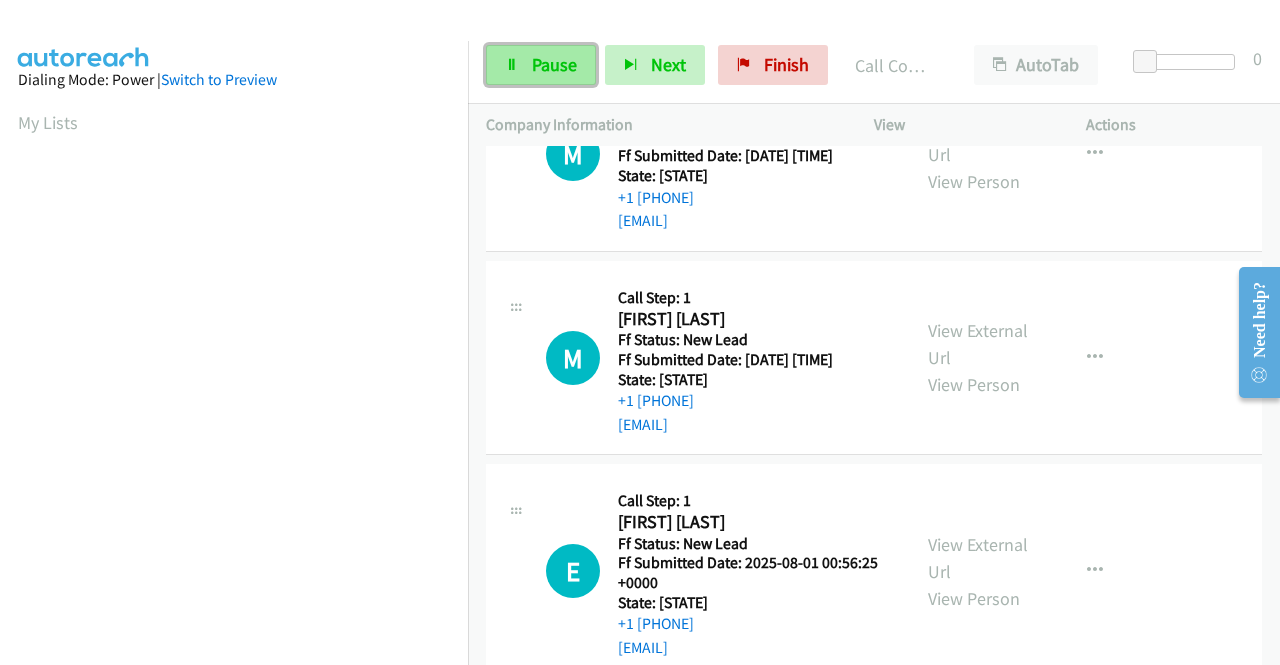 click on "Pause" at bounding box center [554, 64] 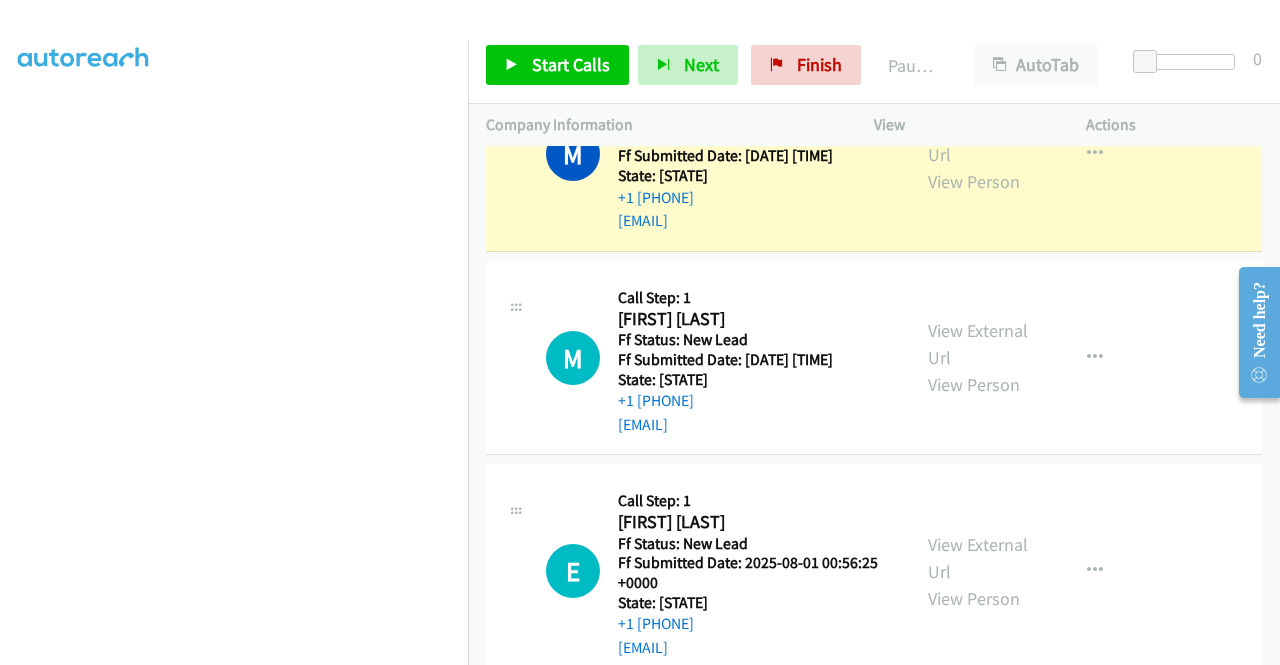 scroll, scrollTop: 456, scrollLeft: 0, axis: vertical 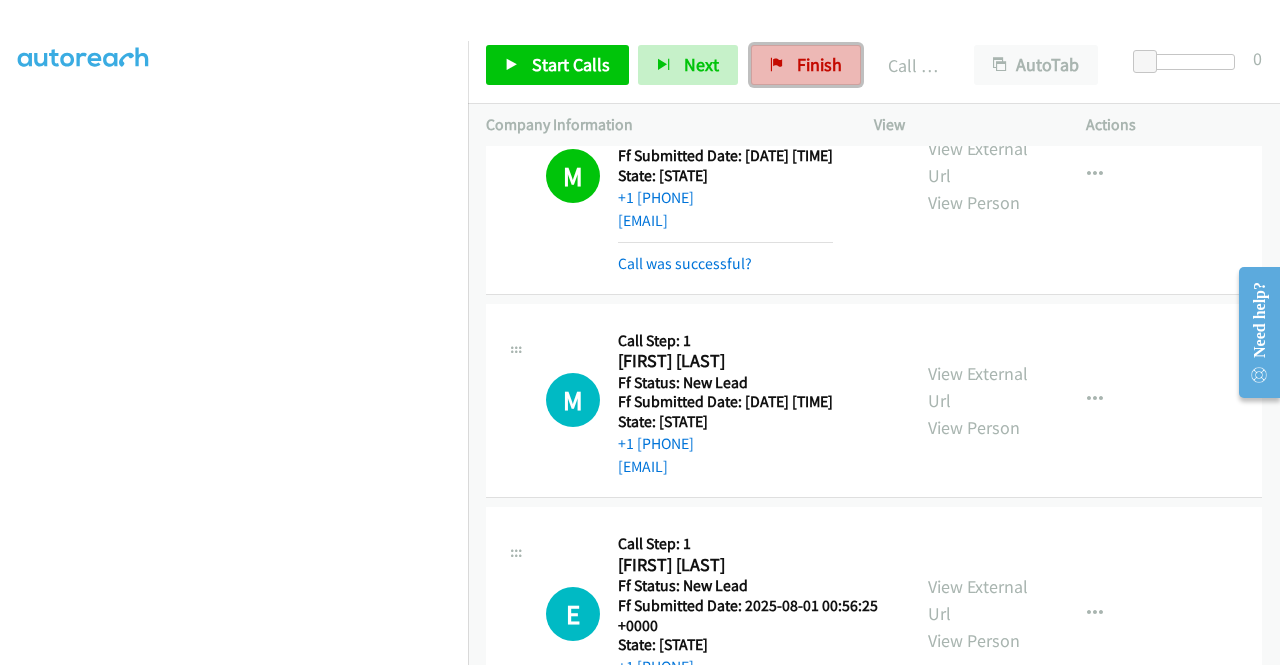 click on "Finish" at bounding box center (819, 64) 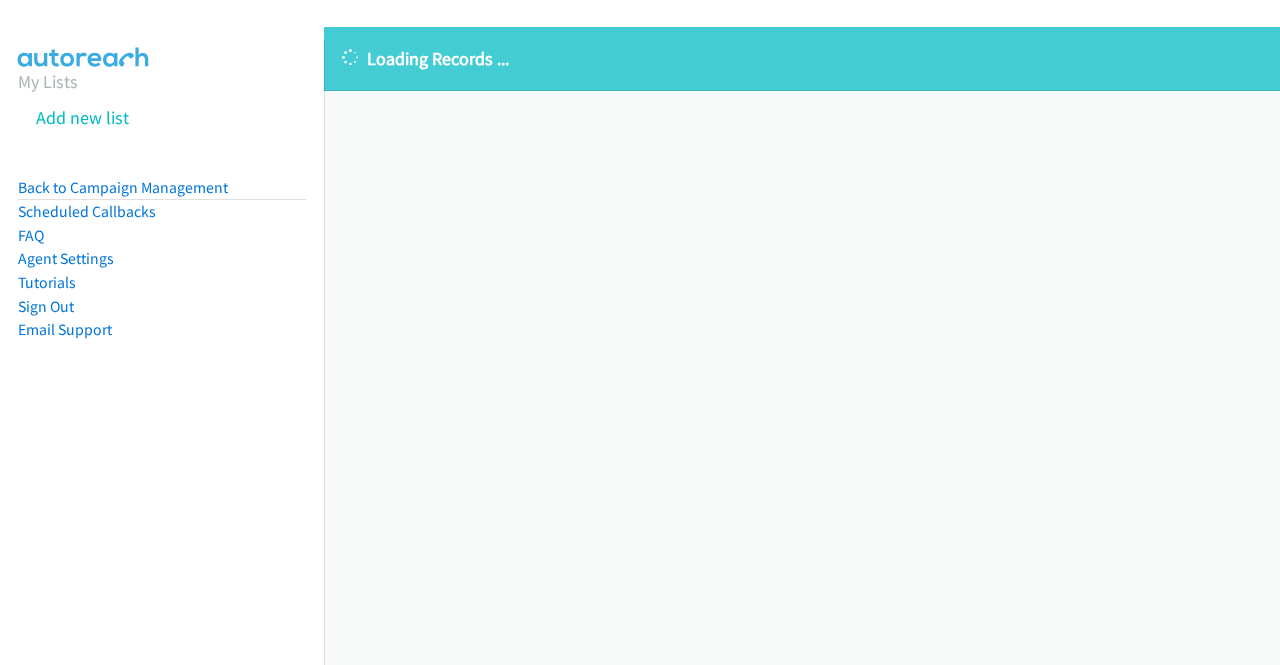 scroll, scrollTop: 0, scrollLeft: 0, axis: both 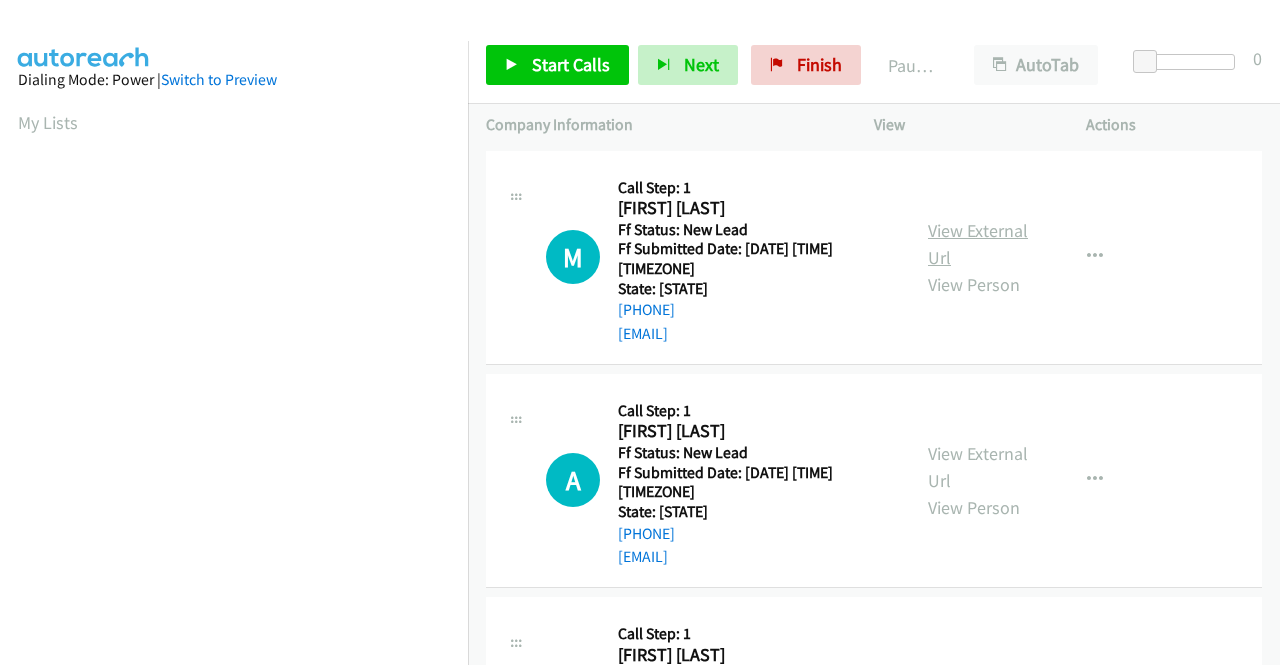 click on "View External Url" at bounding box center (978, 244) 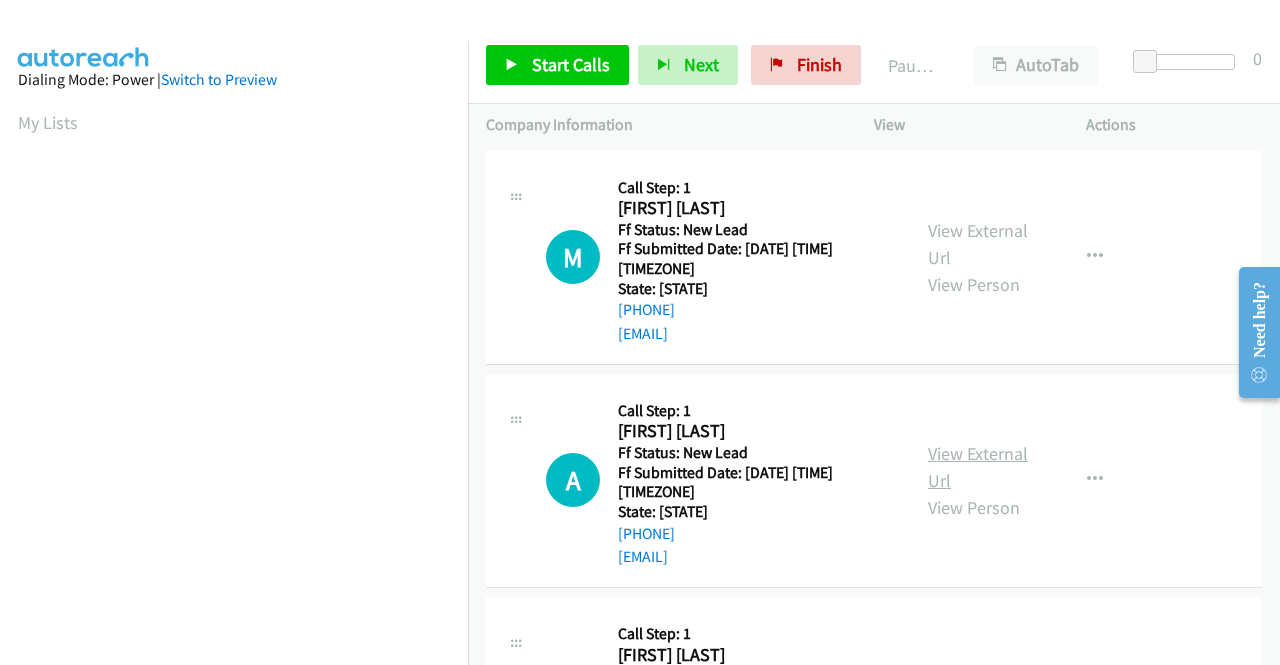 click on "View External Url" at bounding box center (978, 467) 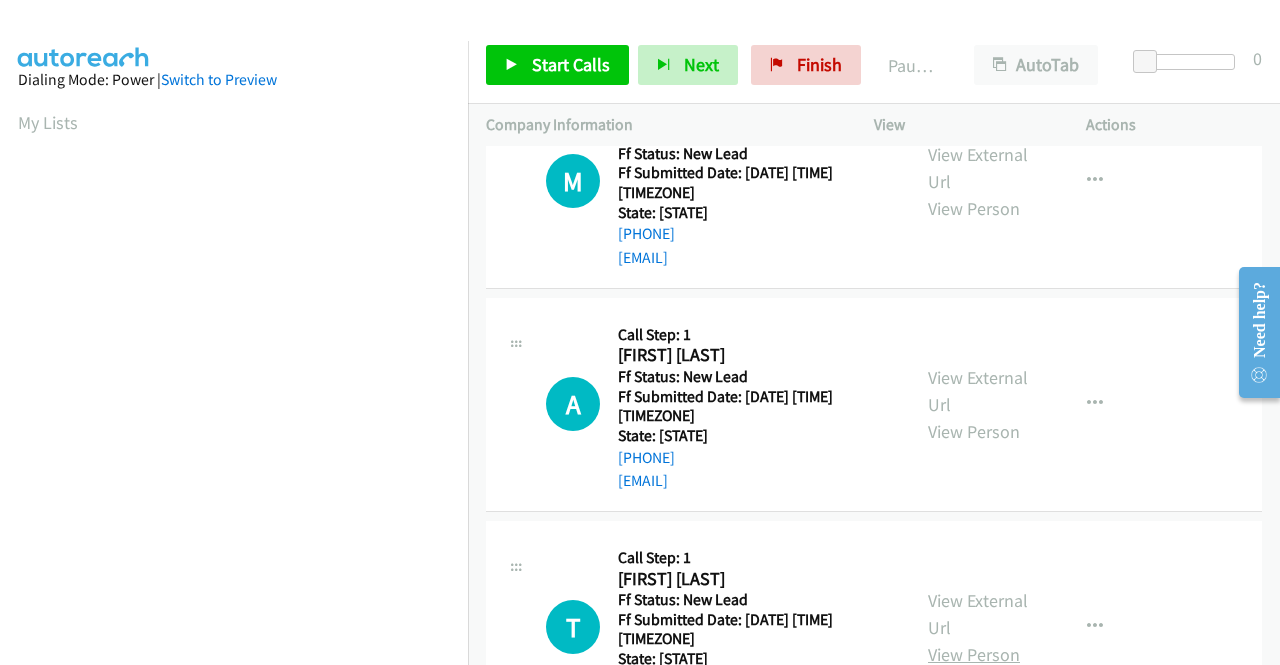 scroll, scrollTop: 200, scrollLeft: 0, axis: vertical 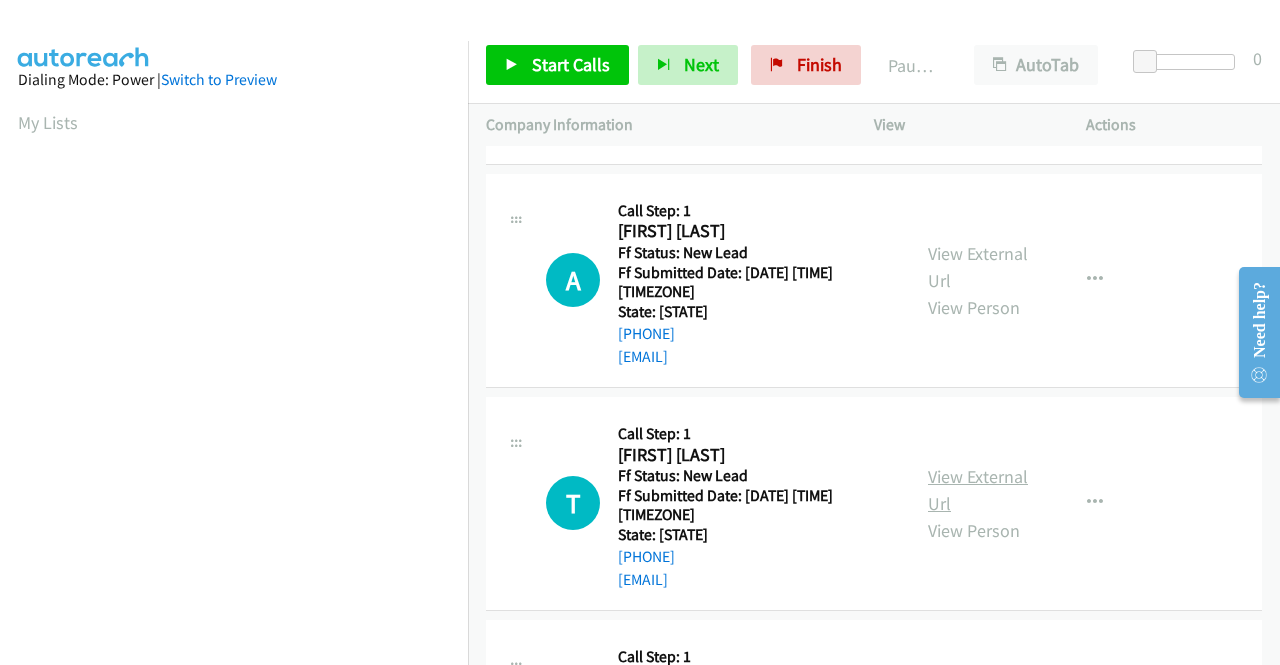 click on "View External Url" at bounding box center (978, 490) 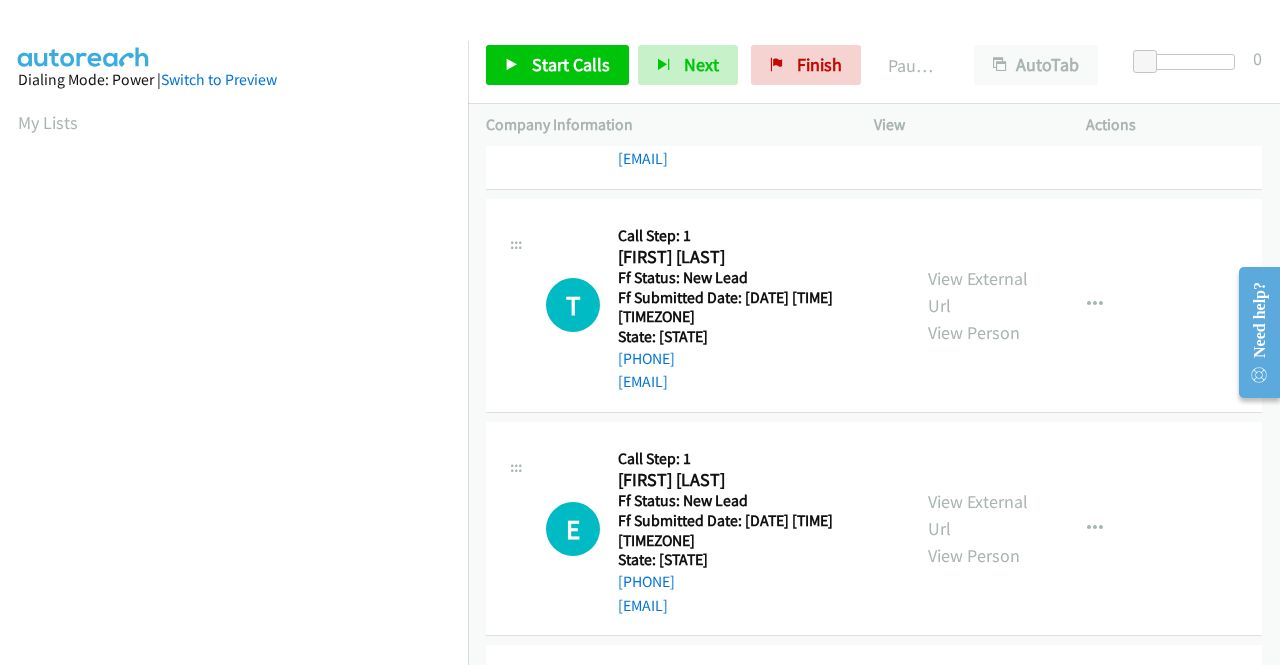 scroll, scrollTop: 400, scrollLeft: 0, axis: vertical 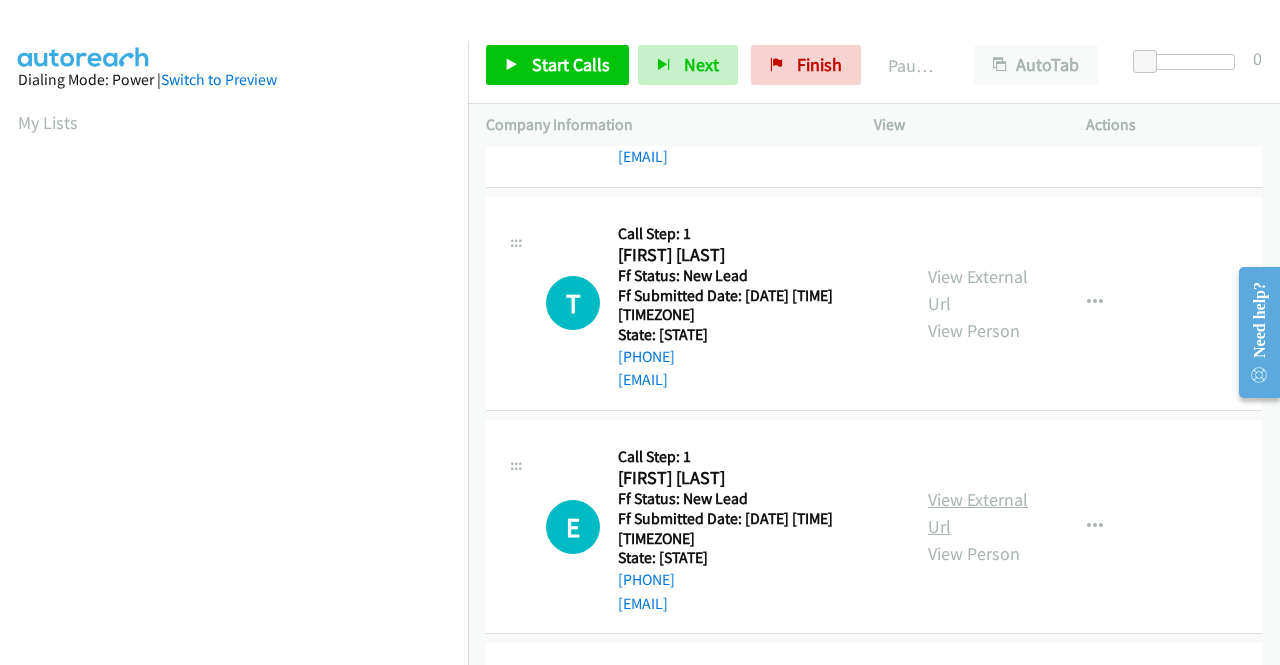 click on "View External Url" at bounding box center (978, 513) 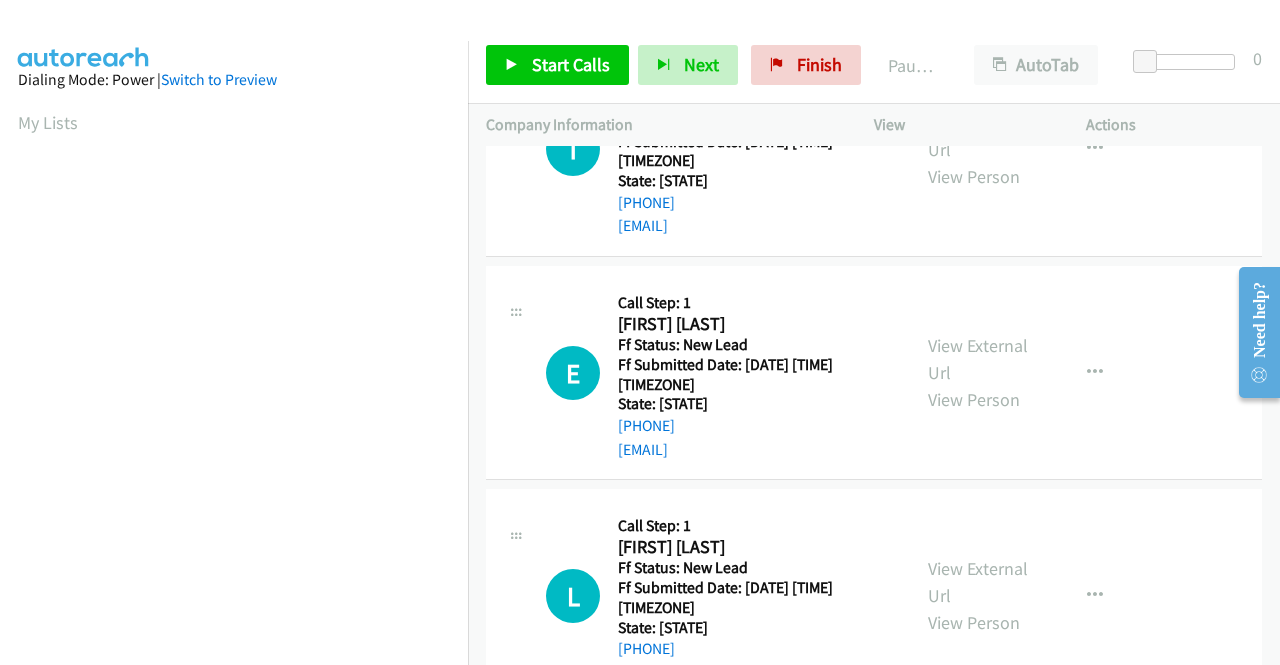 scroll, scrollTop: 600, scrollLeft: 0, axis: vertical 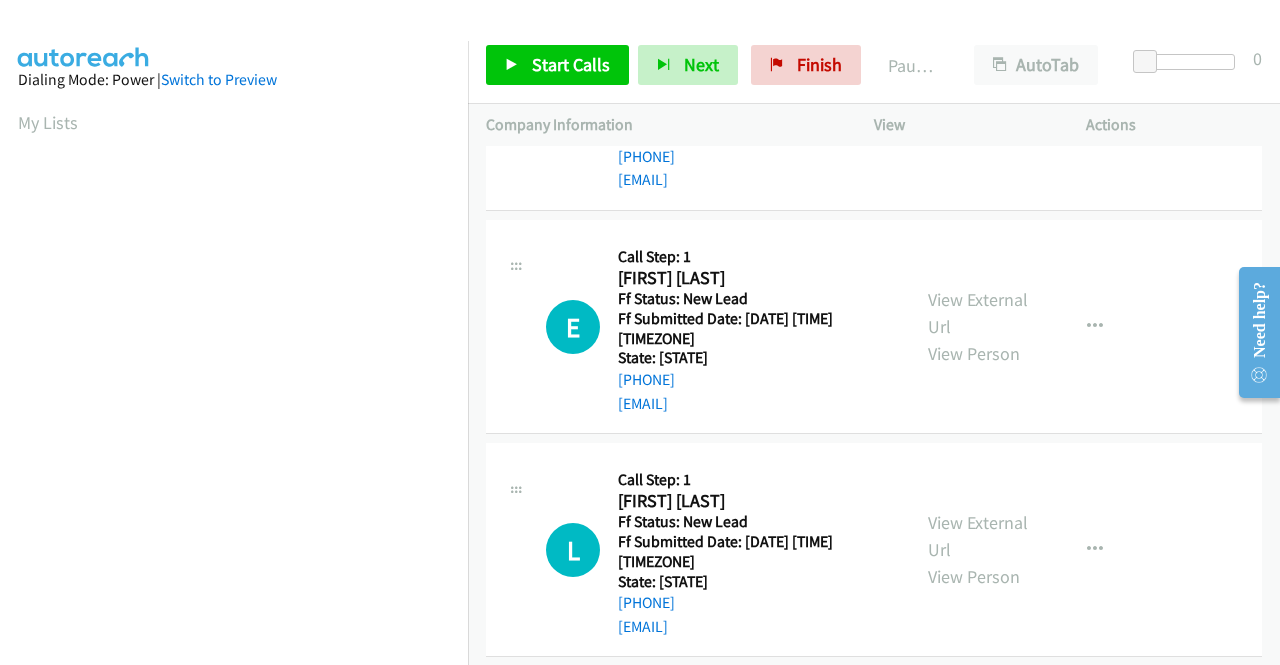 click on "View External Url
View Person" at bounding box center [980, 549] 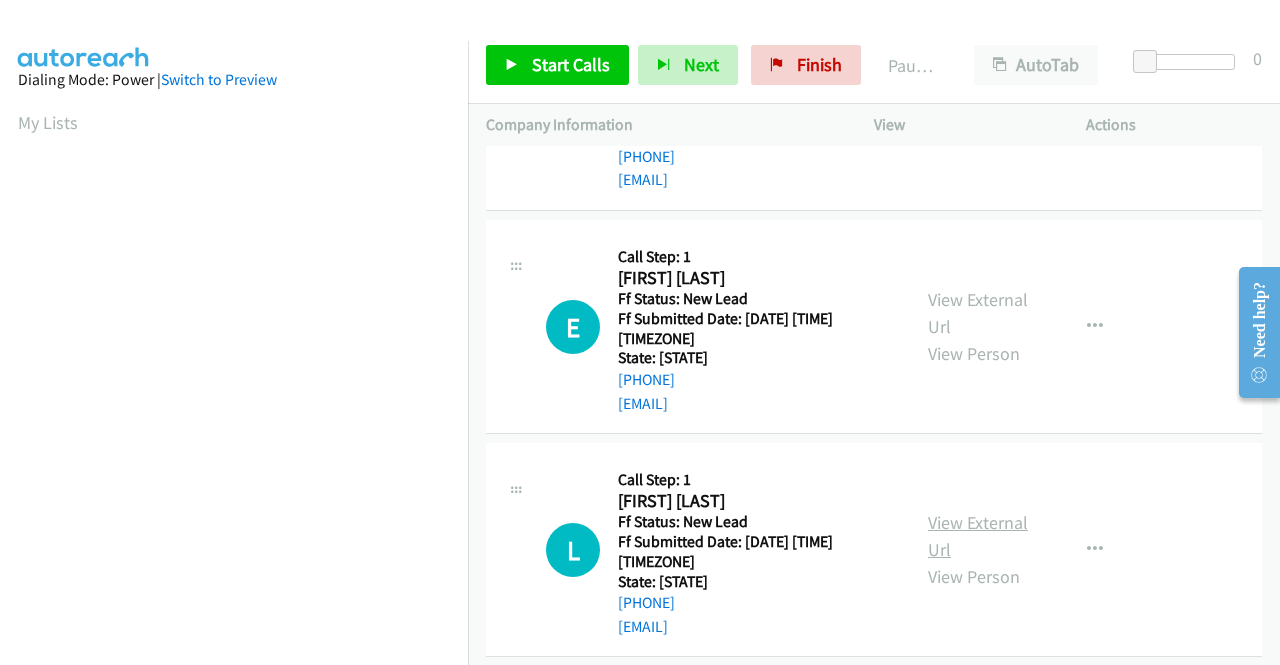click on "View External Url" at bounding box center [978, 536] 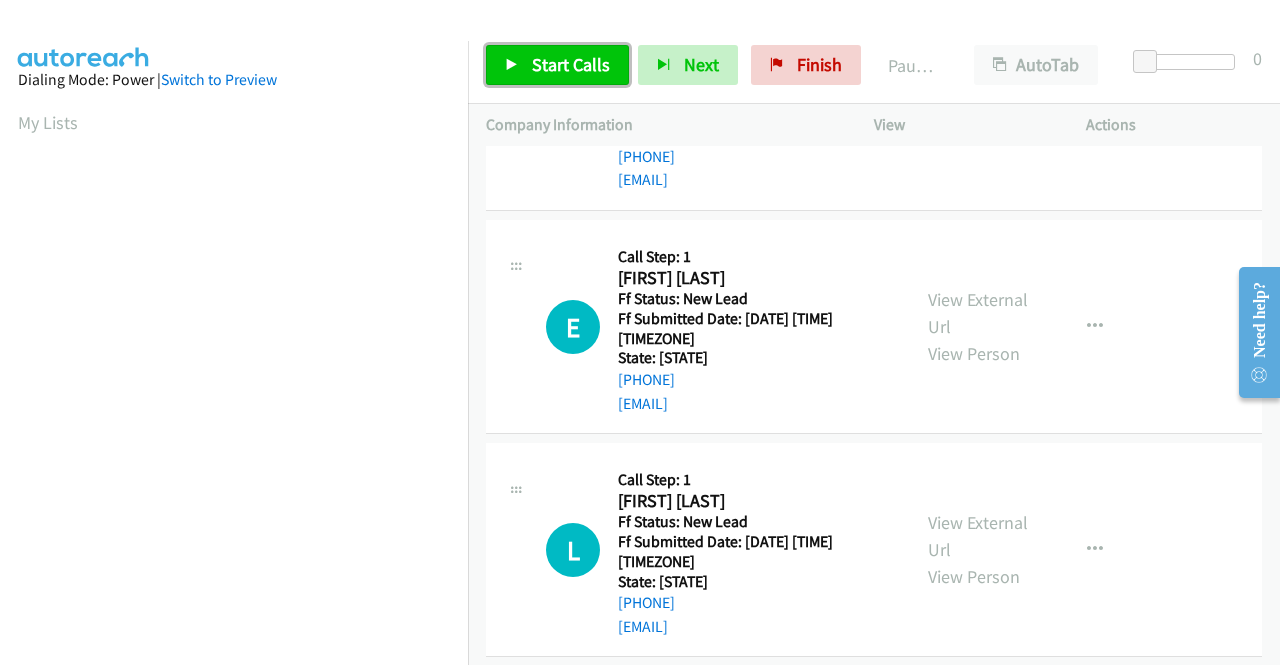click on "Start Calls" at bounding box center (571, 64) 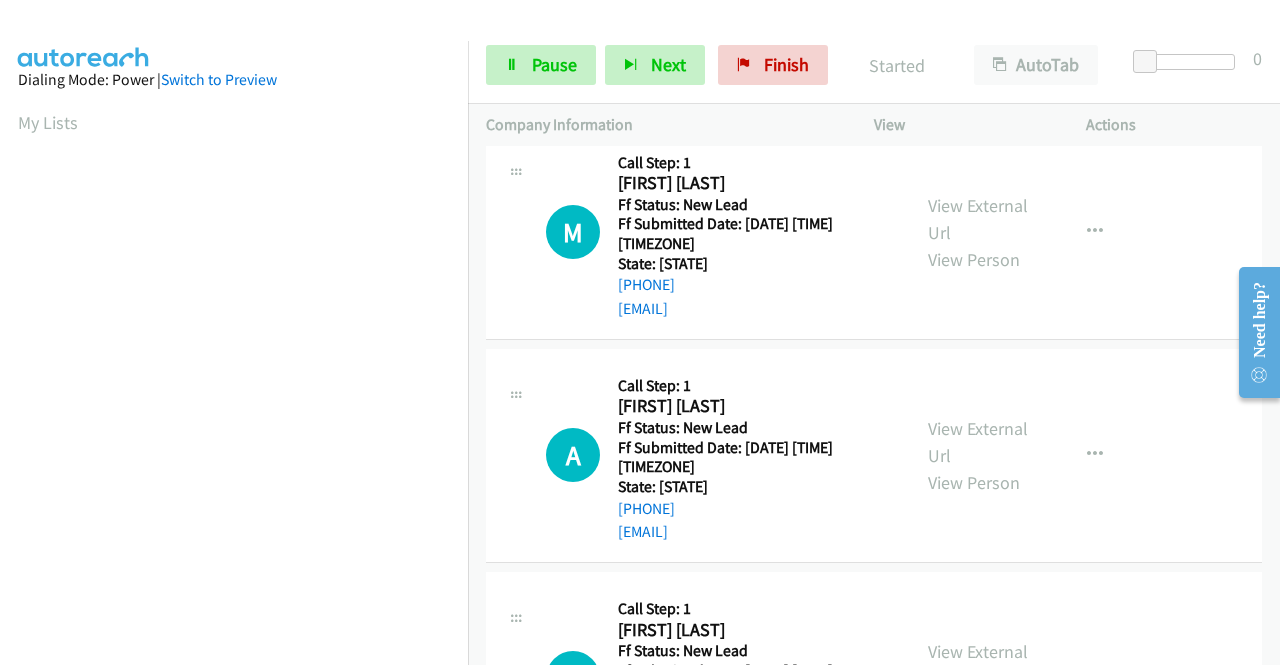 scroll, scrollTop: 0, scrollLeft: 0, axis: both 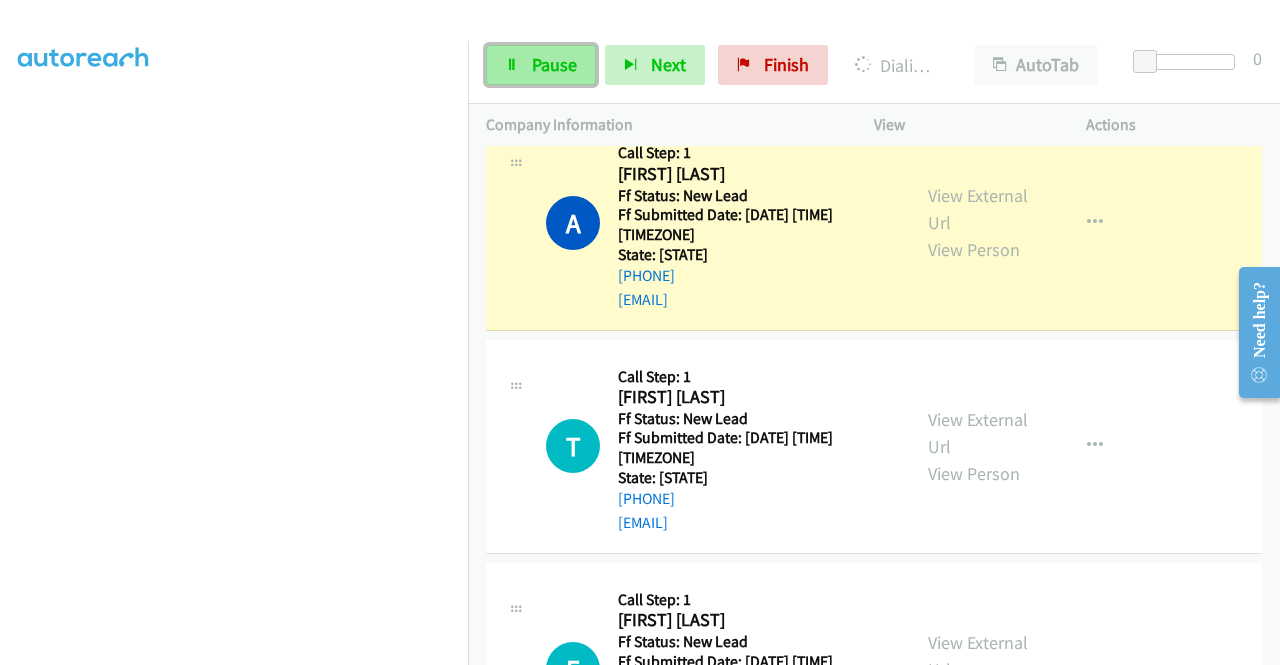 click on "Pause" at bounding box center (541, 65) 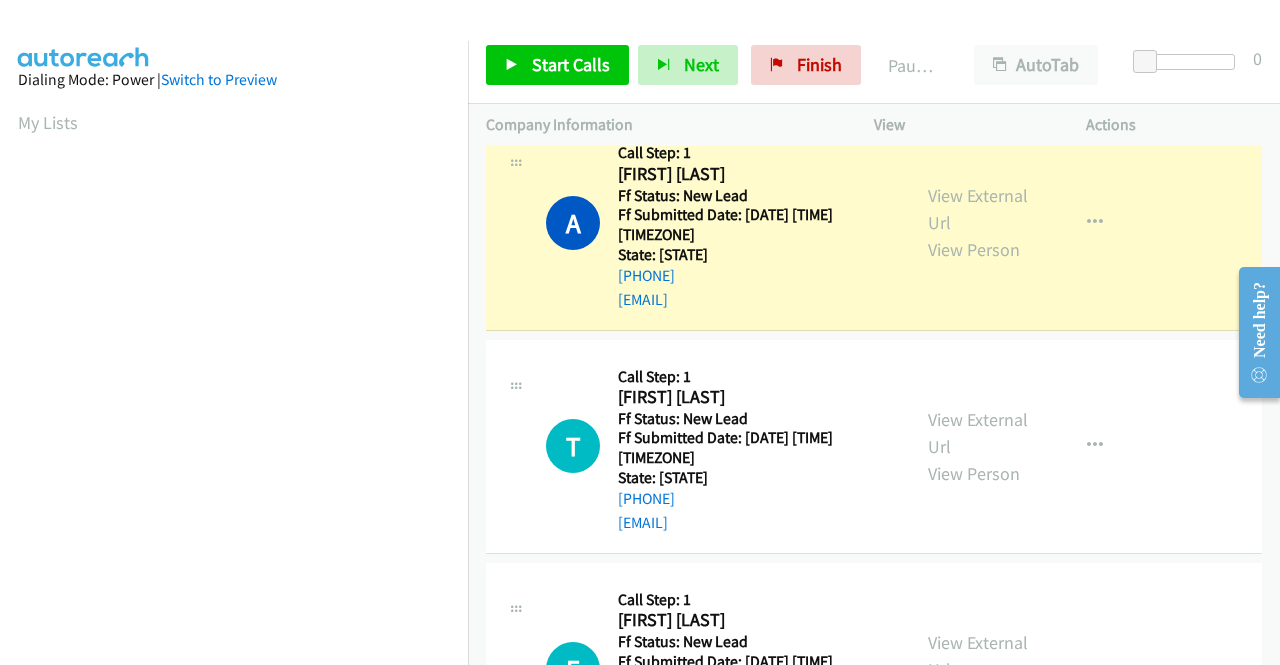 scroll, scrollTop: 0, scrollLeft: 0, axis: both 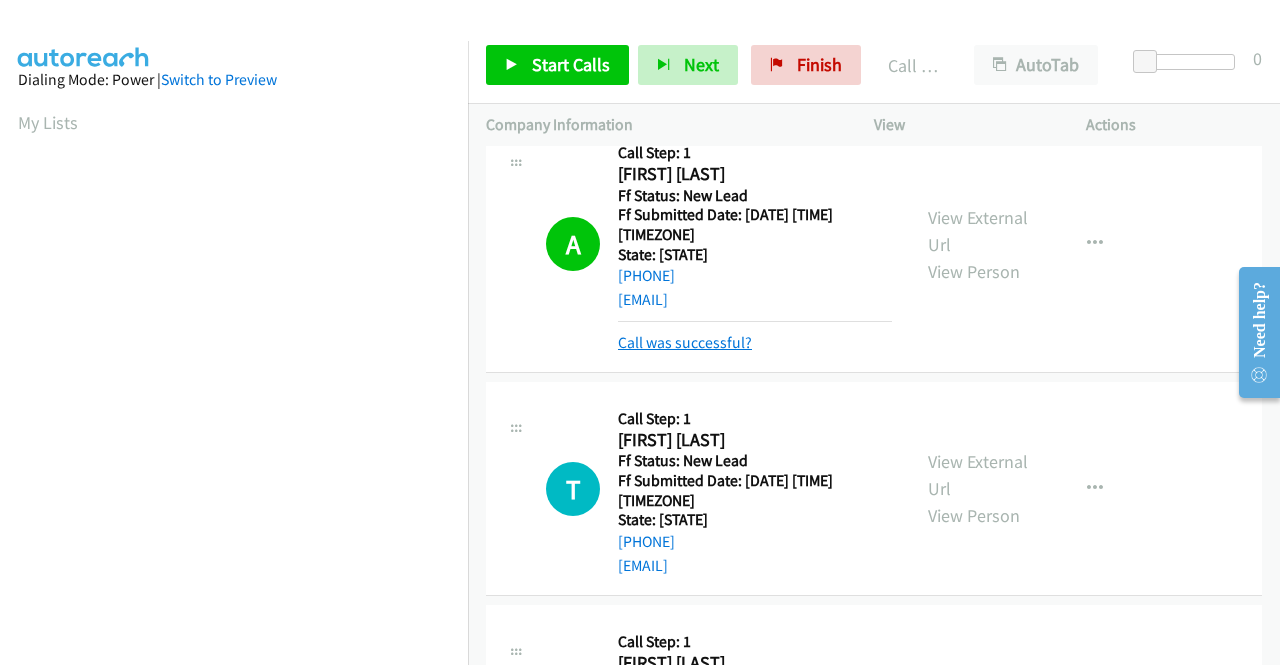 click on "Call was successful?" at bounding box center [685, 342] 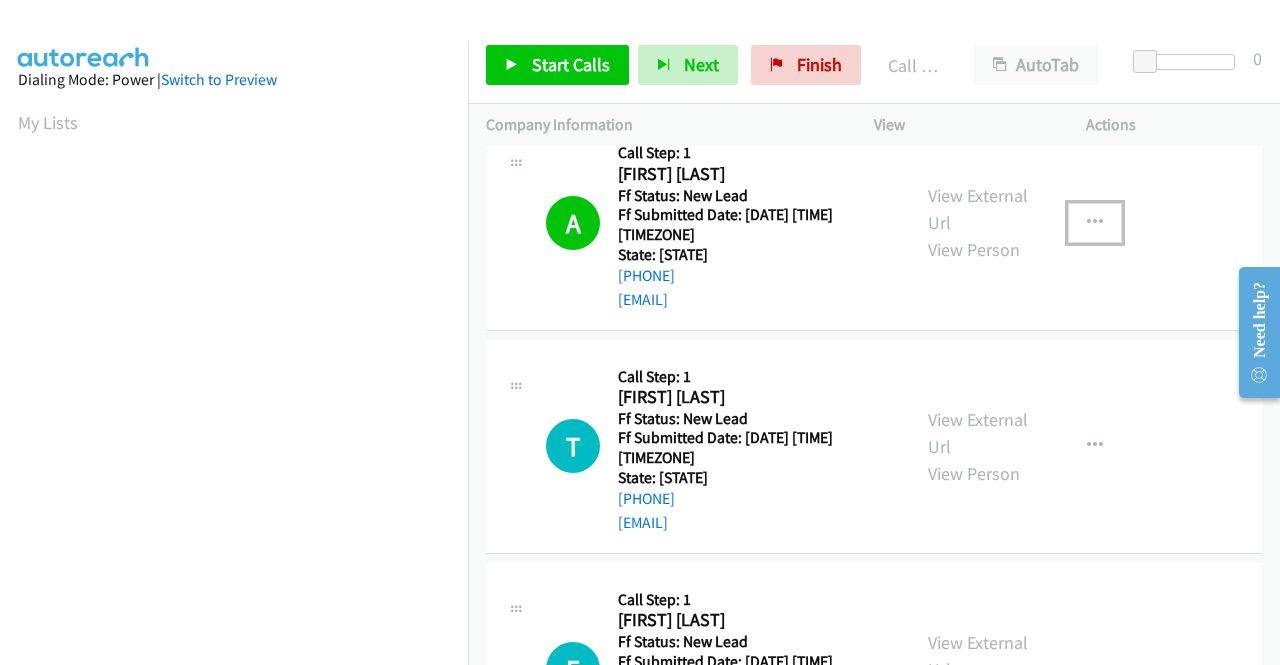 click at bounding box center [1095, 223] 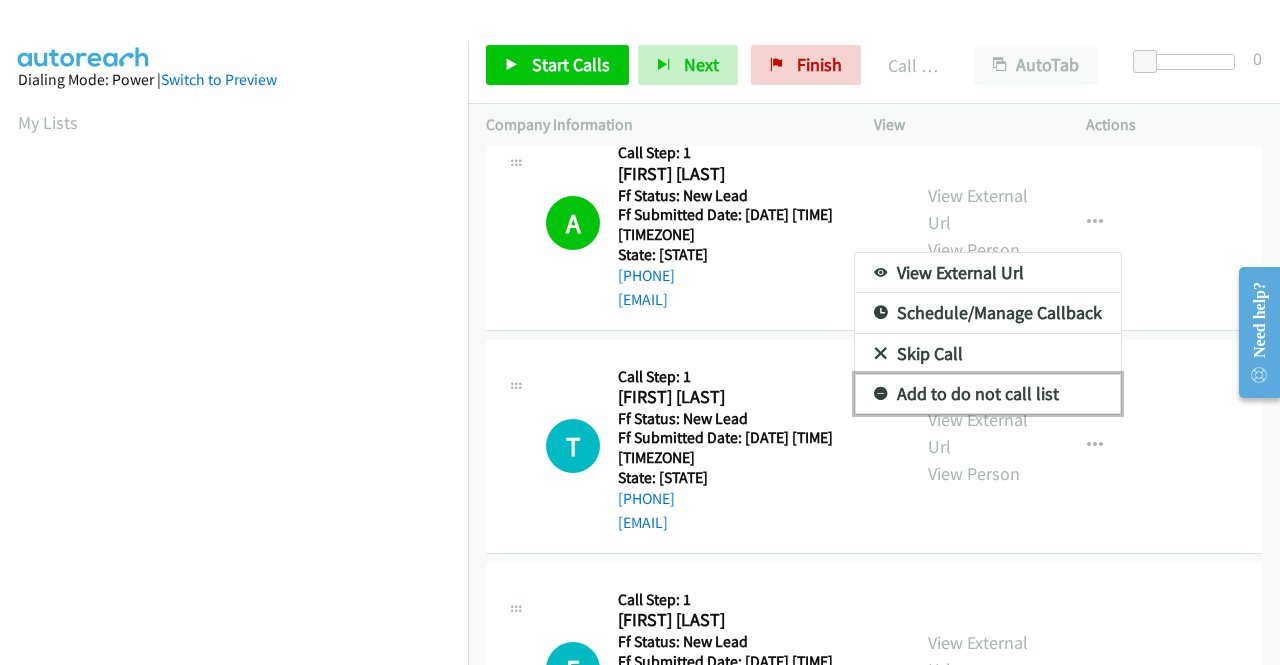 click on "Add to do not call list" at bounding box center (988, 394) 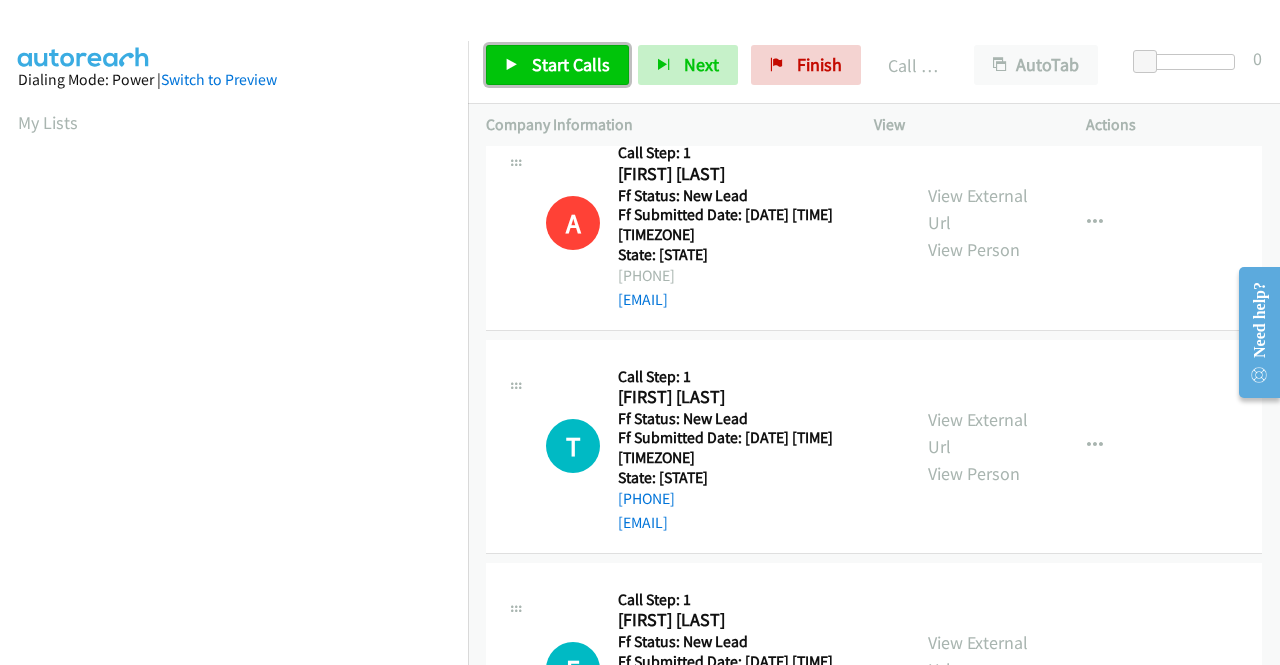 click on "Start Calls" at bounding box center (557, 65) 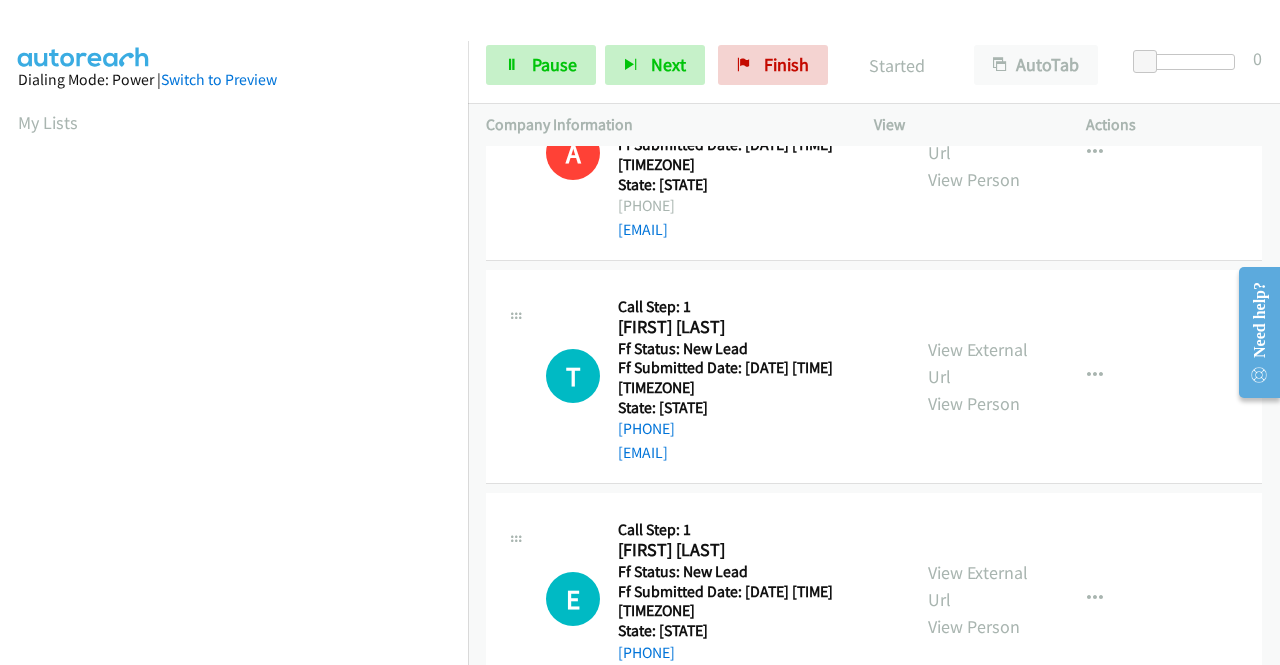 scroll, scrollTop: 400, scrollLeft: 0, axis: vertical 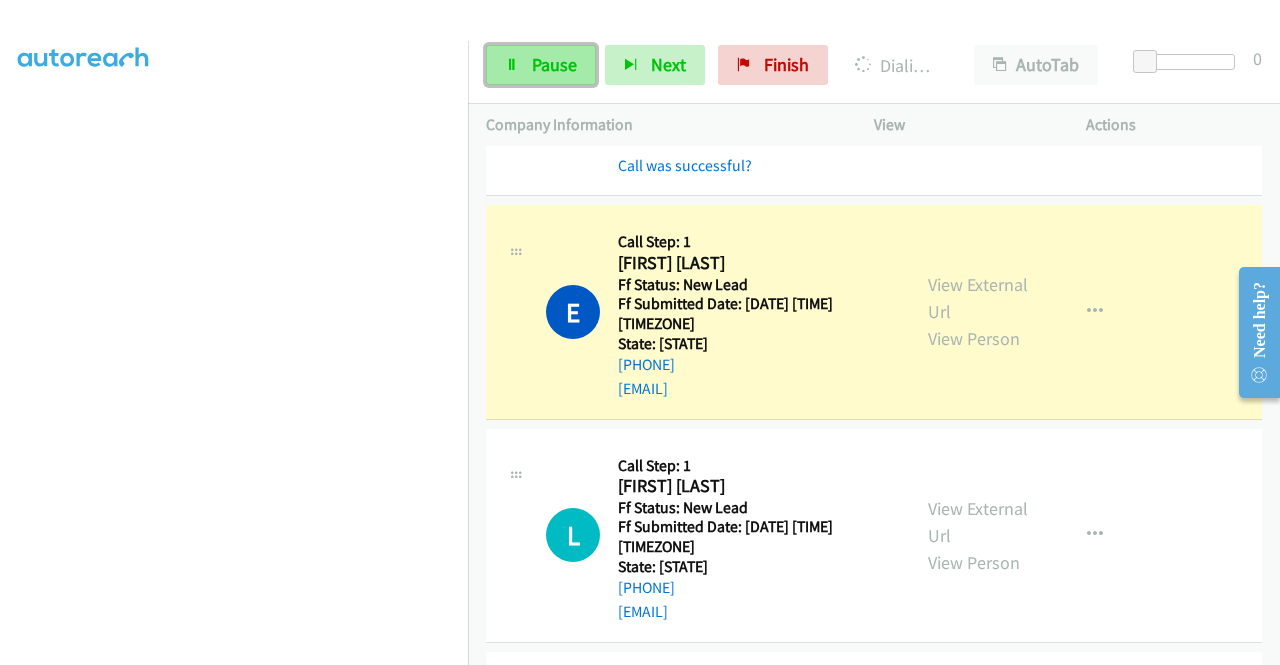 click on "Pause" at bounding box center [541, 65] 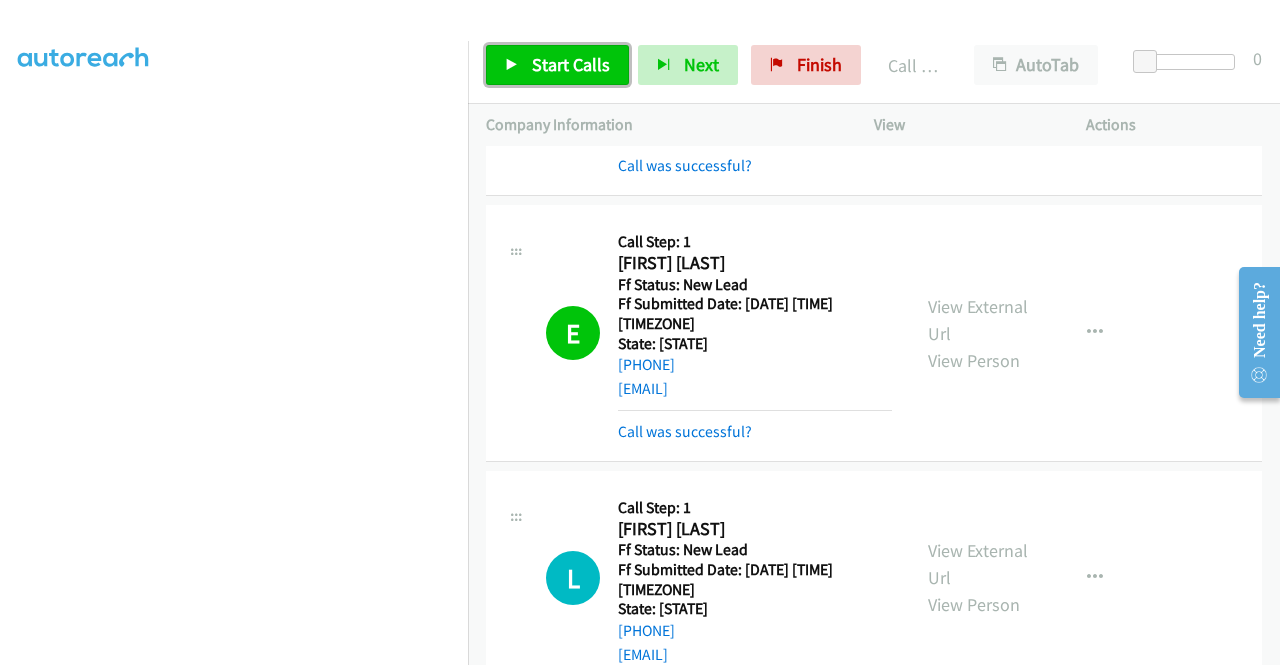 click on "Start Calls" at bounding box center (571, 64) 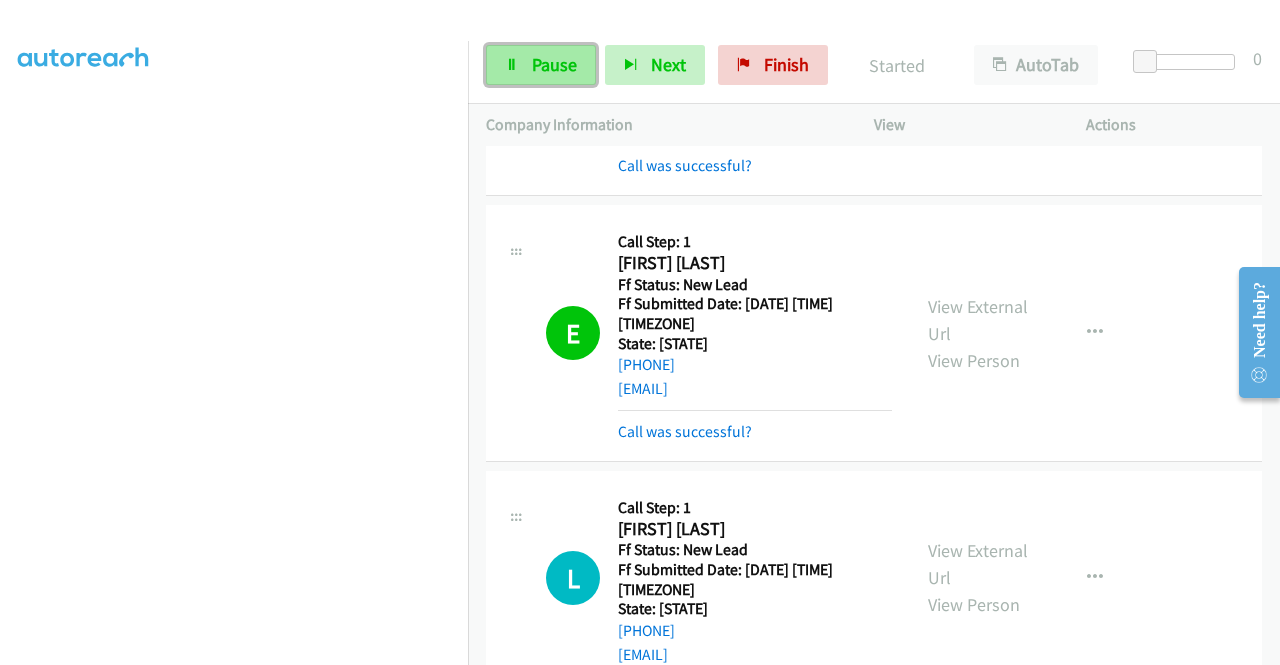 click on "Pause" at bounding box center (554, 64) 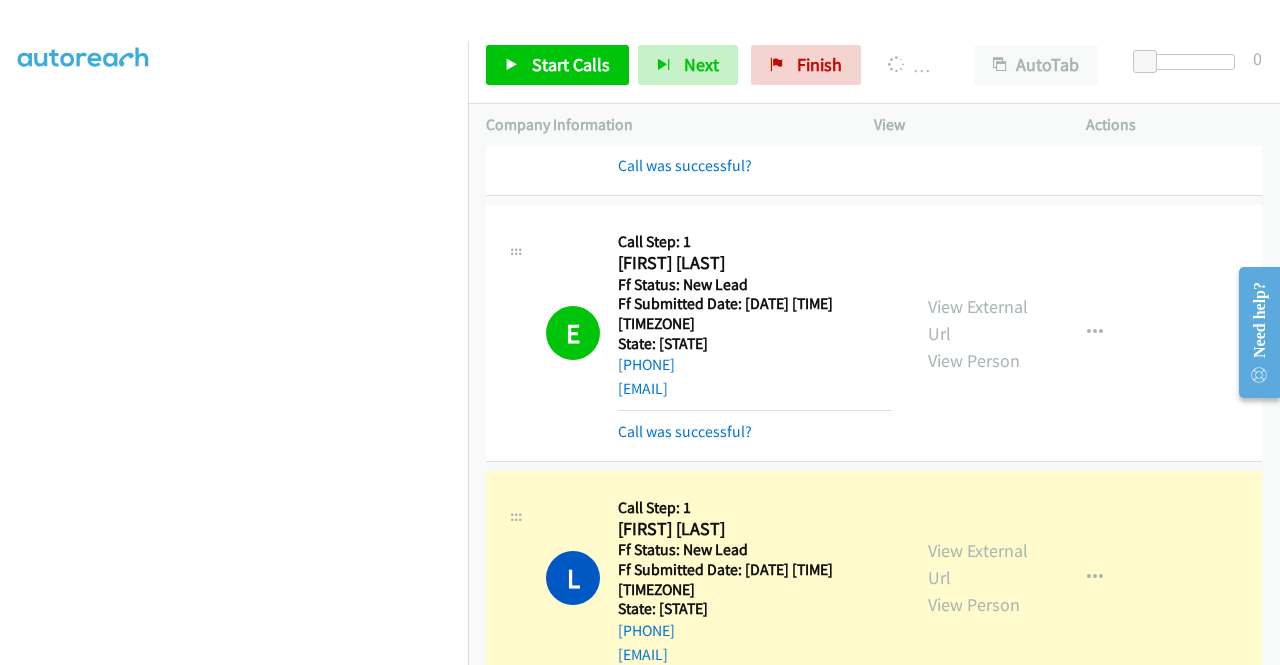 scroll, scrollTop: 0, scrollLeft: 0, axis: both 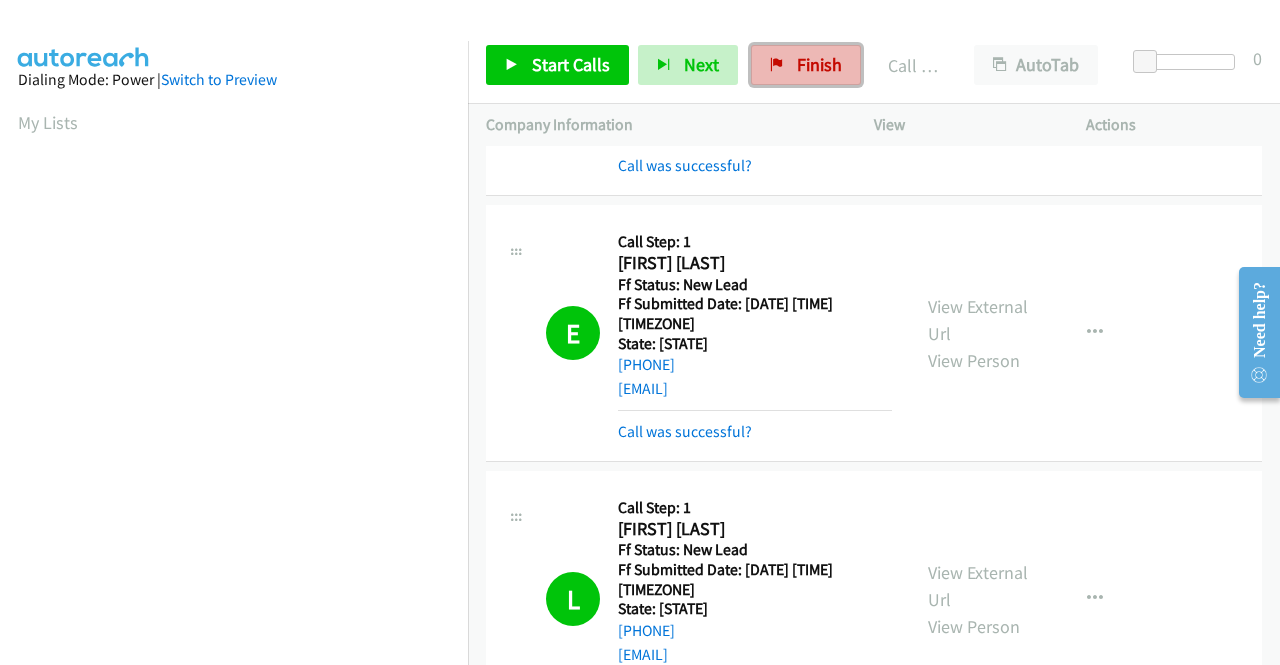 click on "Finish" at bounding box center [806, 65] 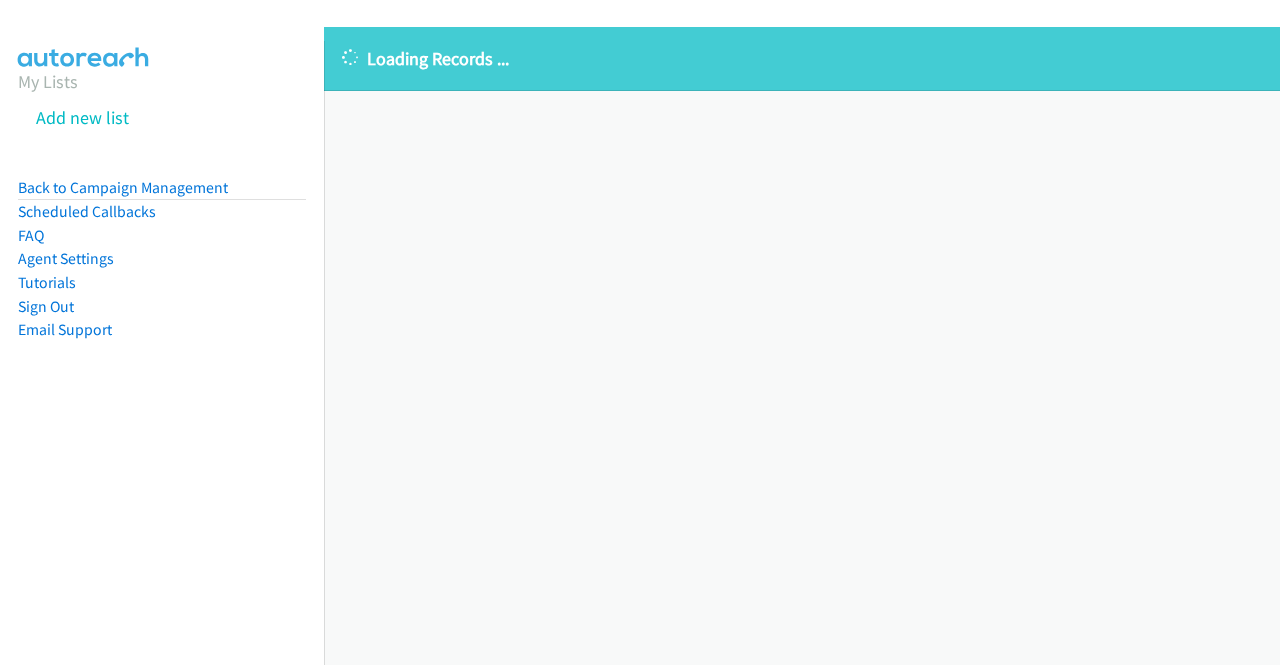 scroll, scrollTop: 0, scrollLeft: 0, axis: both 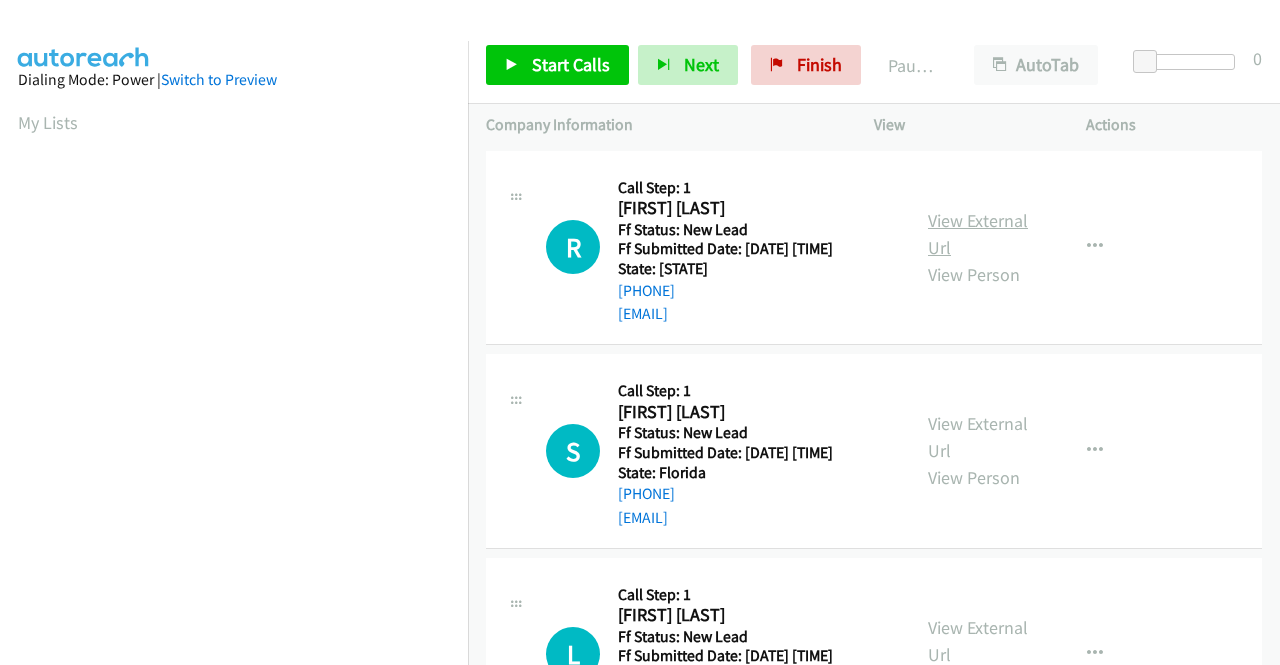 click on "View External Url" at bounding box center [978, 234] 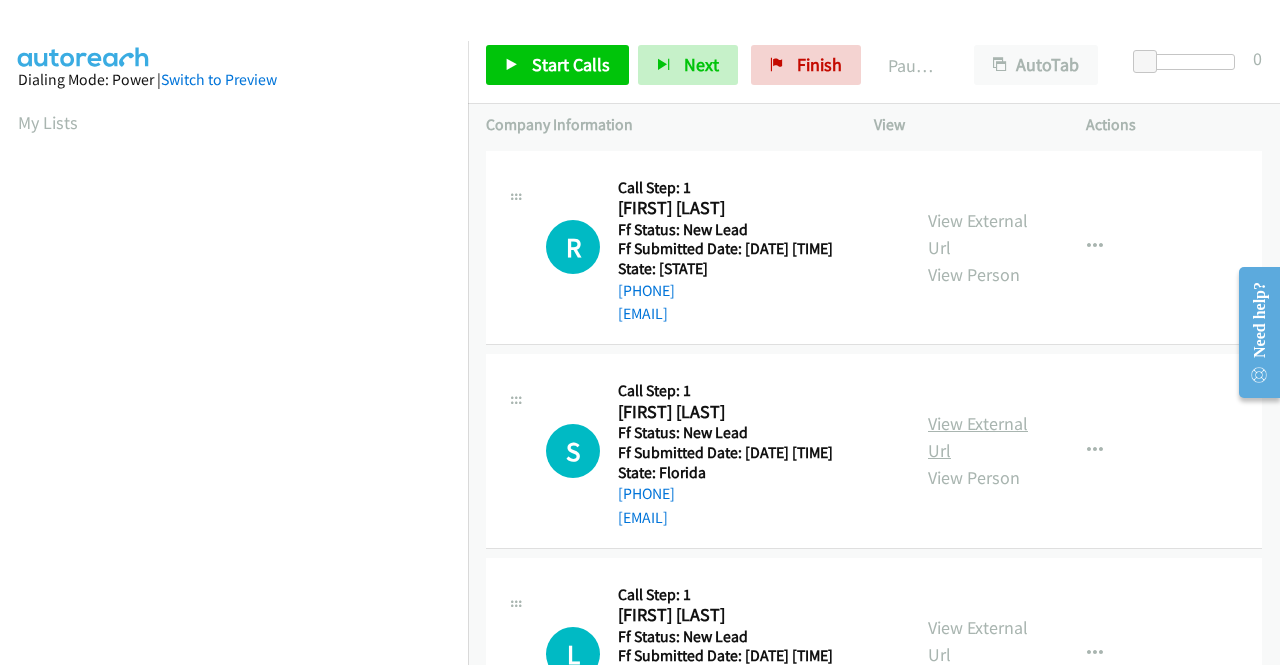 click on "View External Url" at bounding box center [978, 437] 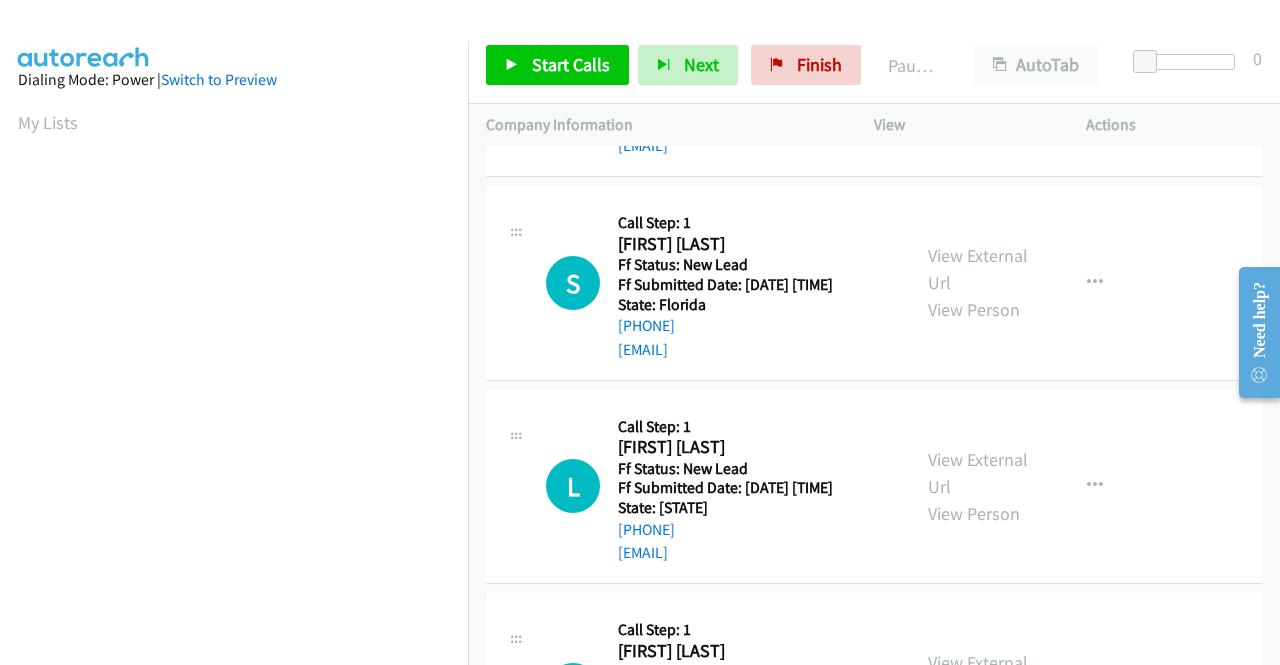 scroll, scrollTop: 200, scrollLeft: 0, axis: vertical 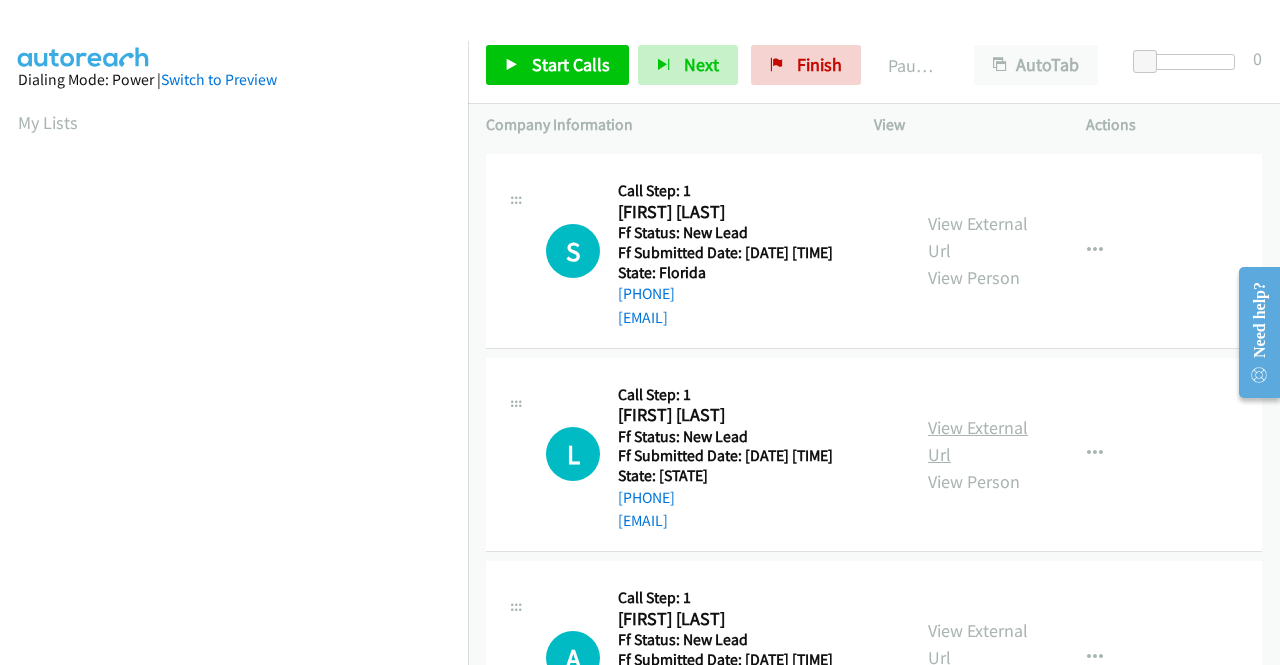 click on "View External Url" at bounding box center (978, 441) 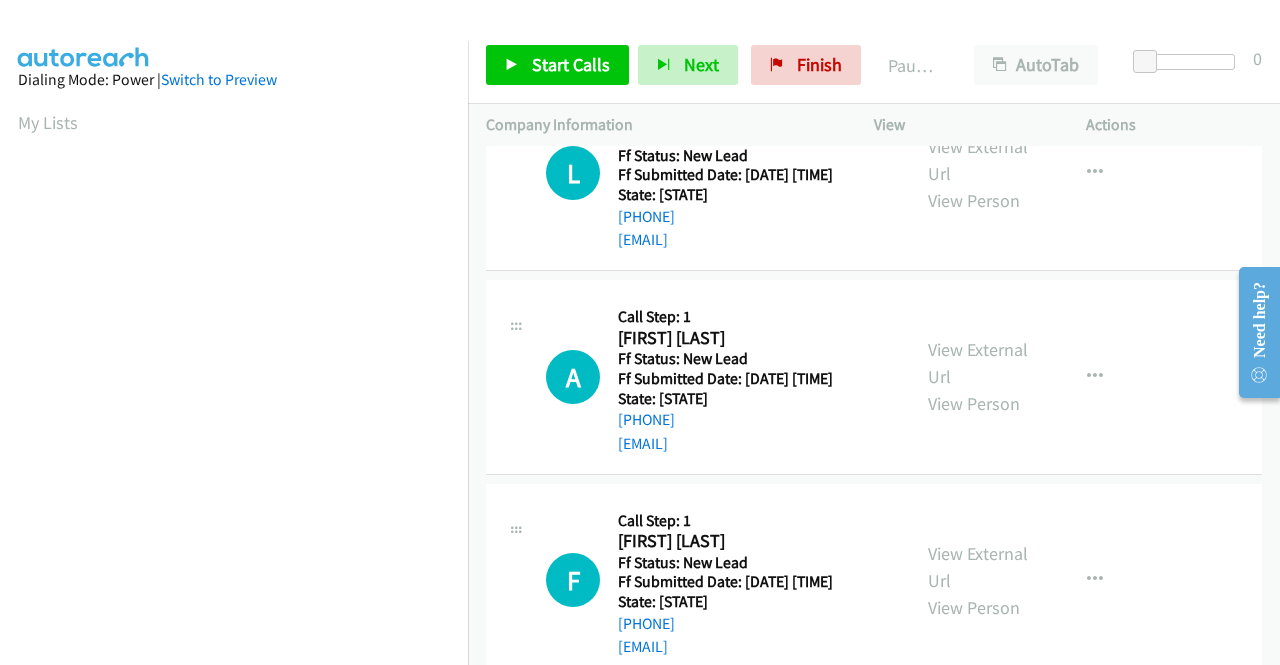 scroll, scrollTop: 500, scrollLeft: 0, axis: vertical 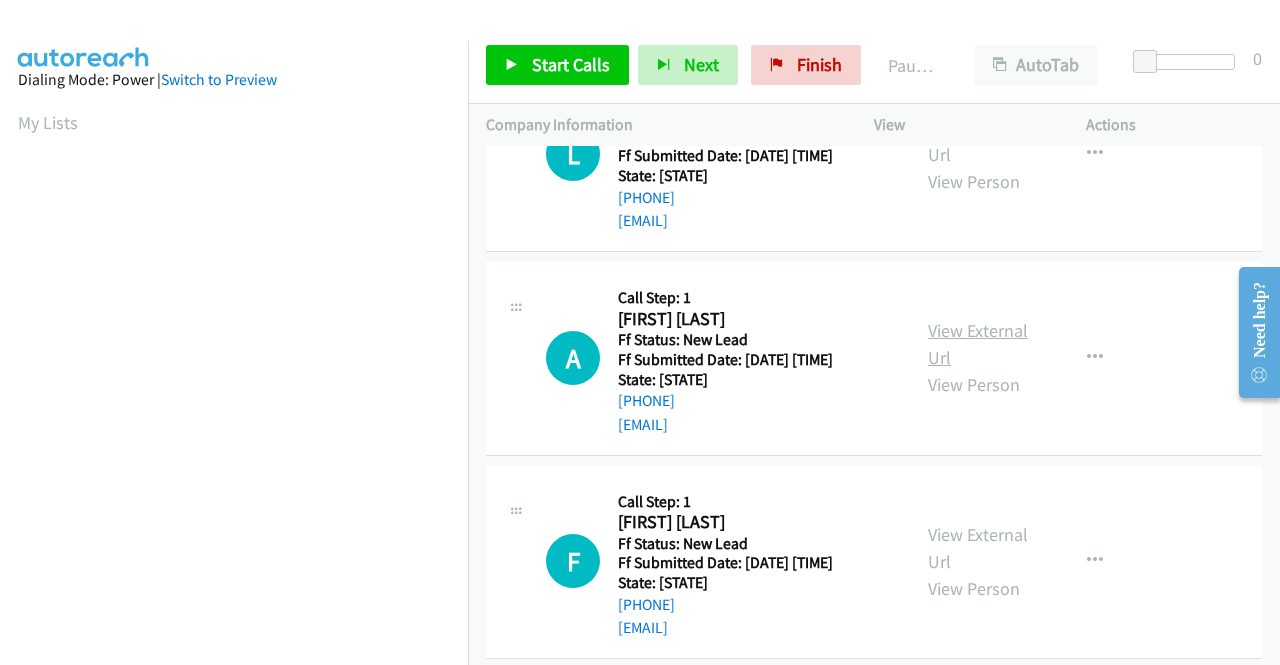 click on "View External Url" at bounding box center (978, 344) 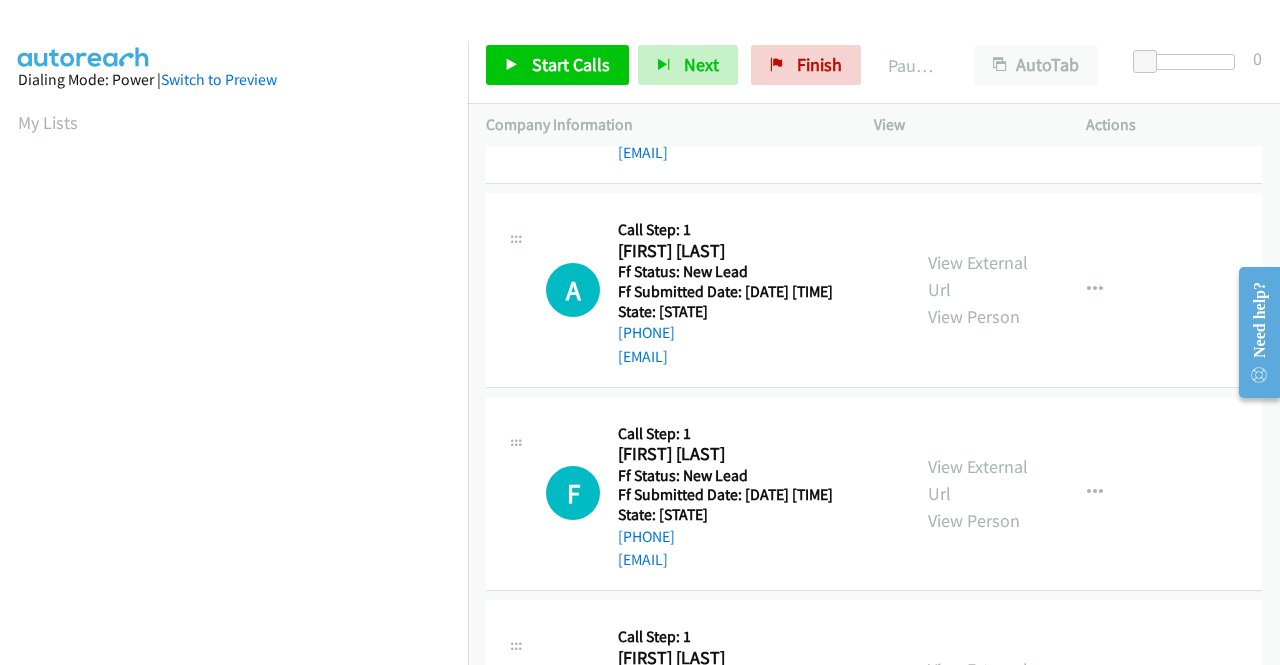 scroll, scrollTop: 600, scrollLeft: 0, axis: vertical 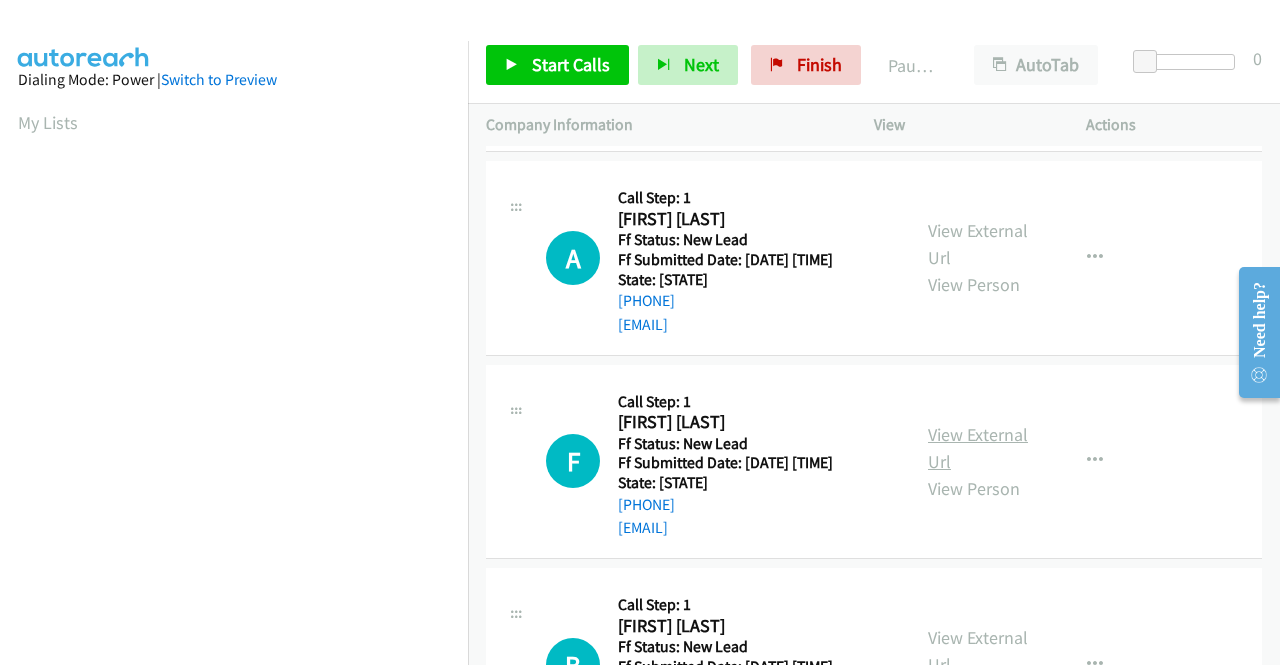 click on "View External Url" at bounding box center (978, 448) 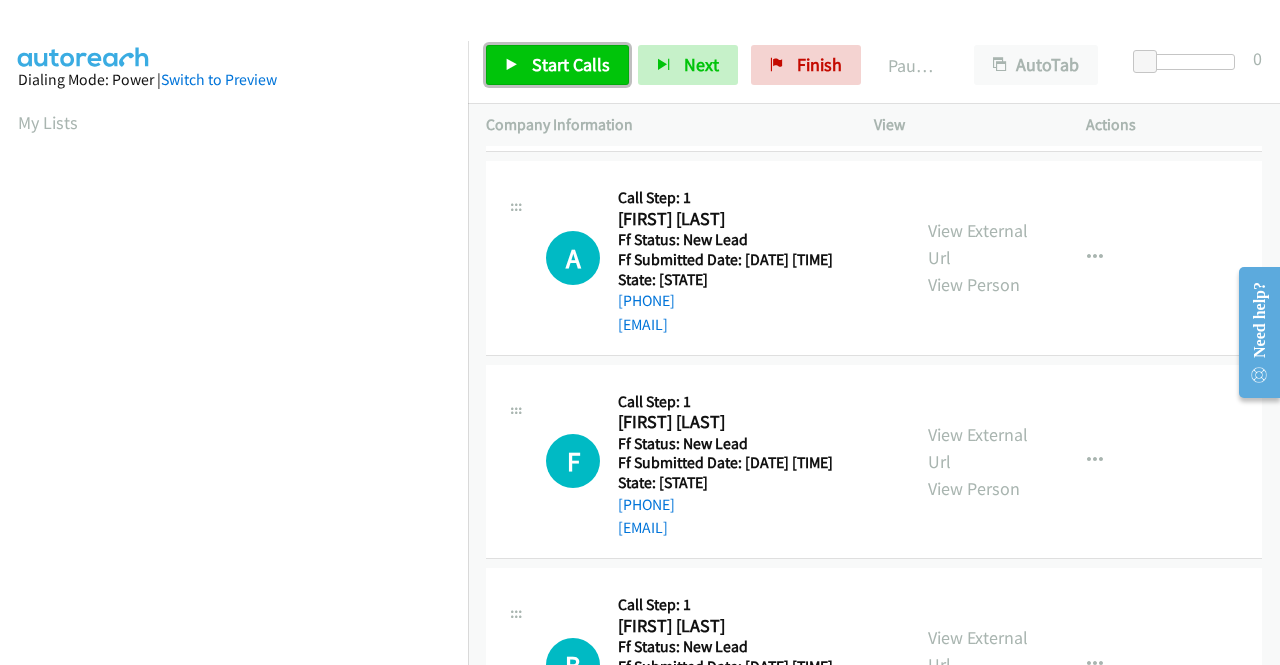 click on "Start Calls" at bounding box center (557, 65) 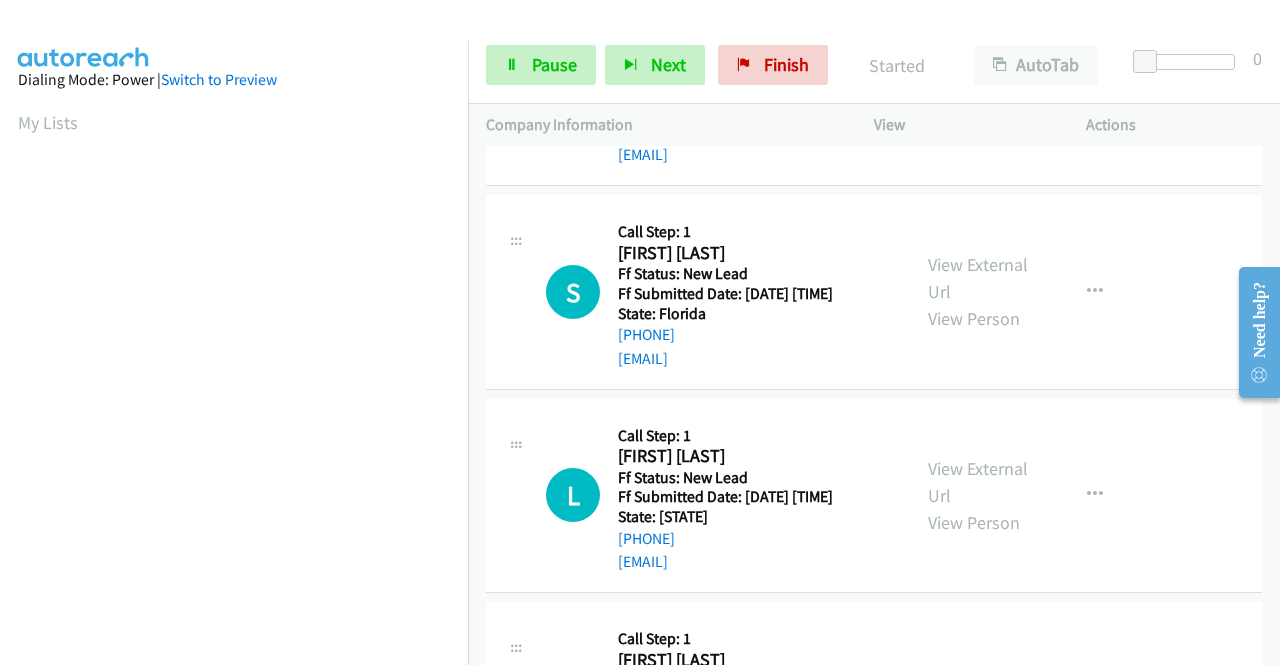 scroll, scrollTop: 12, scrollLeft: 0, axis: vertical 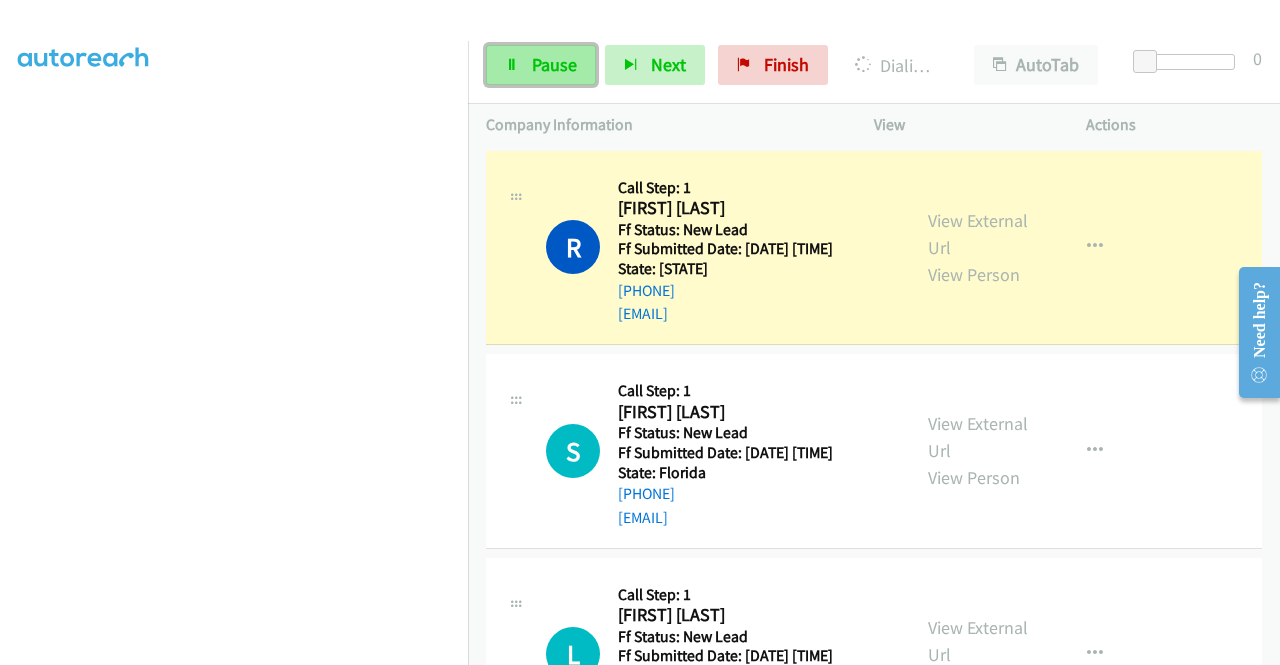 click on "Pause" at bounding box center (541, 65) 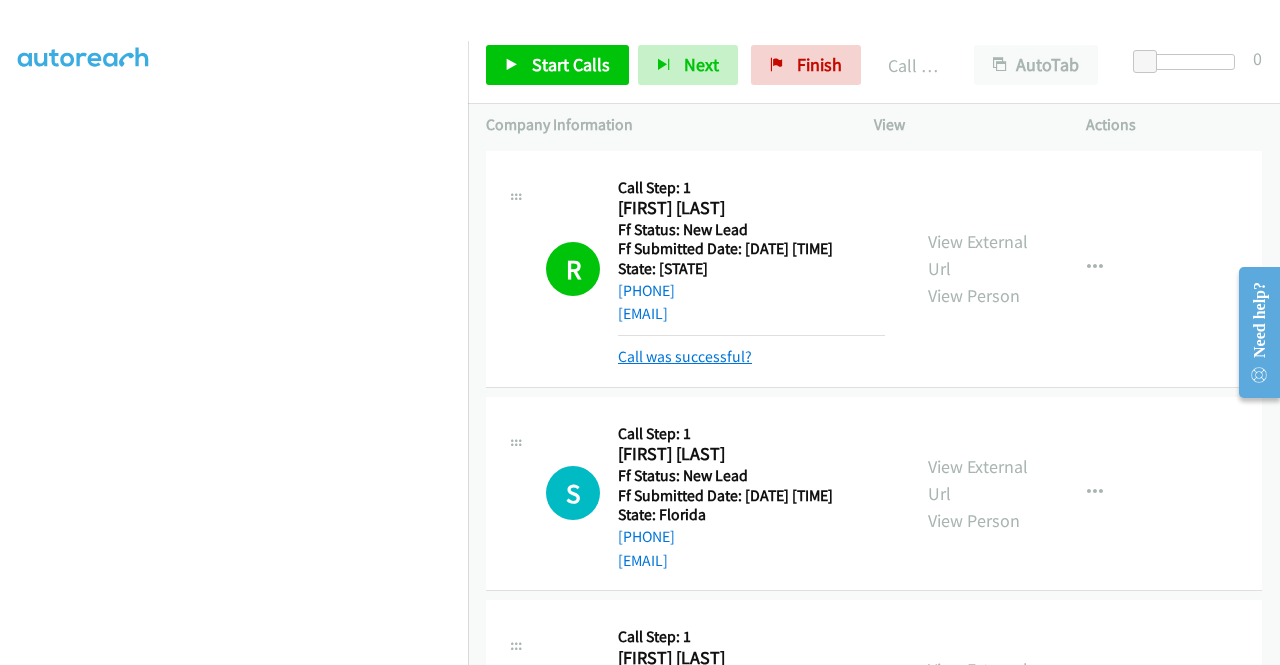 click on "Call was successful?" at bounding box center (685, 356) 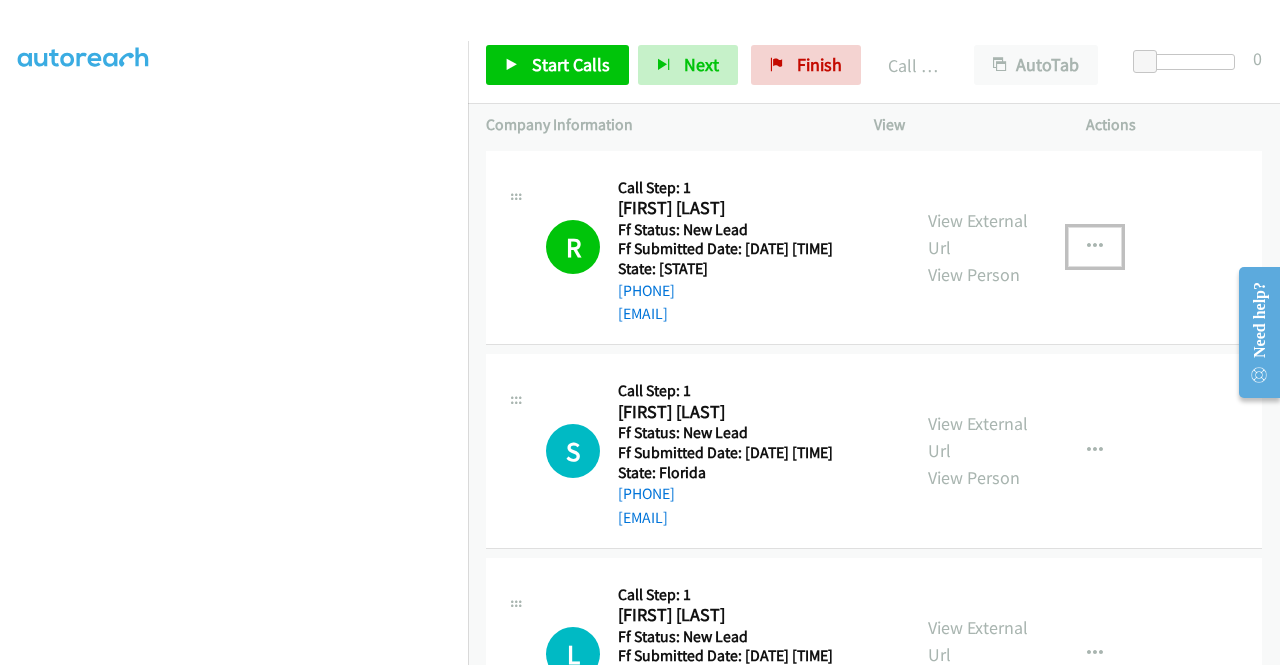 click at bounding box center [1095, 247] 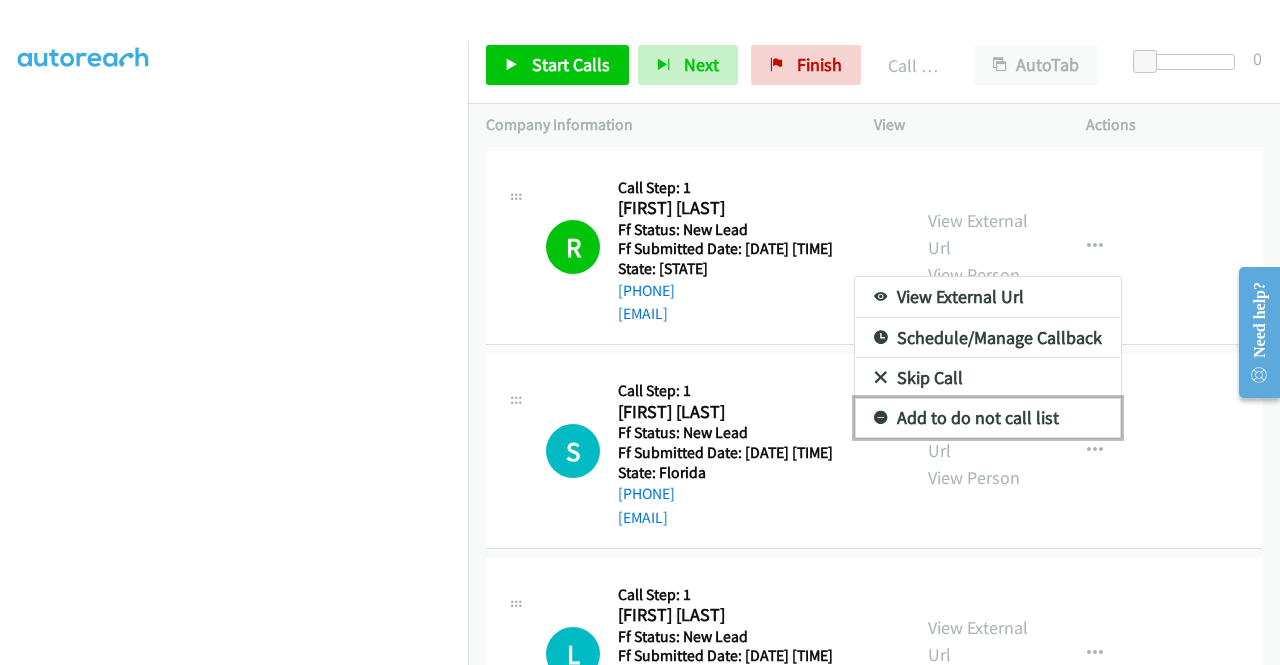 click on "Add to do not call list" at bounding box center [988, 418] 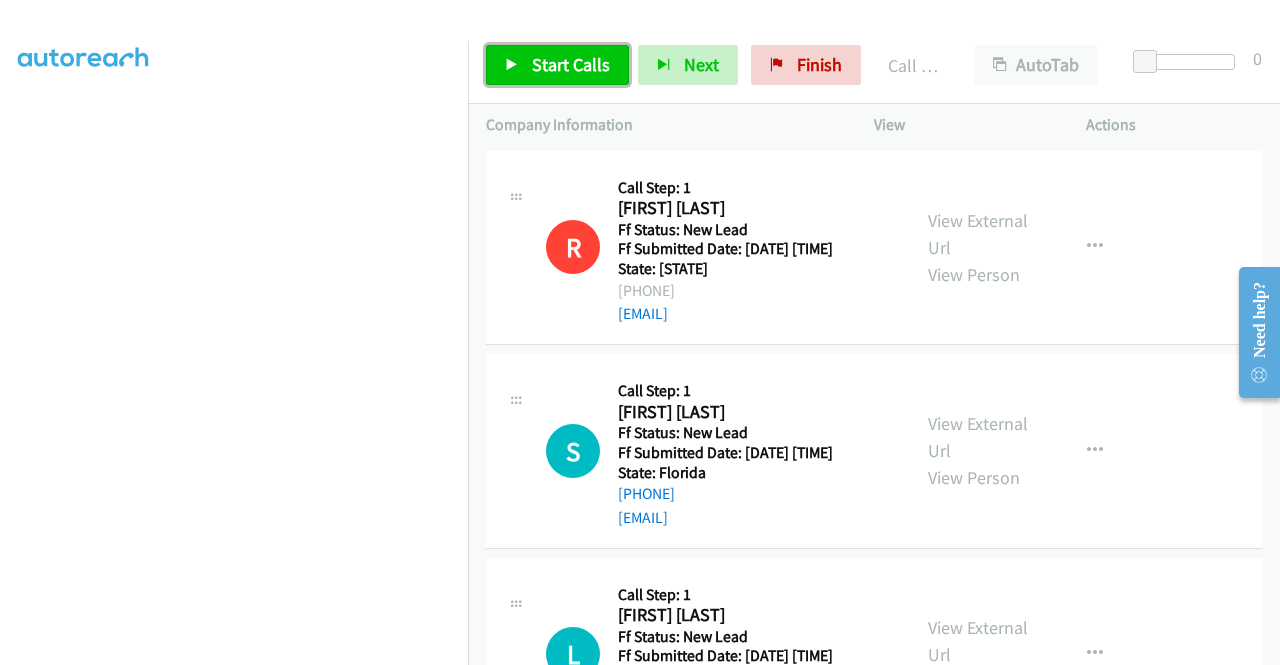 click on "Start Calls" at bounding box center [557, 65] 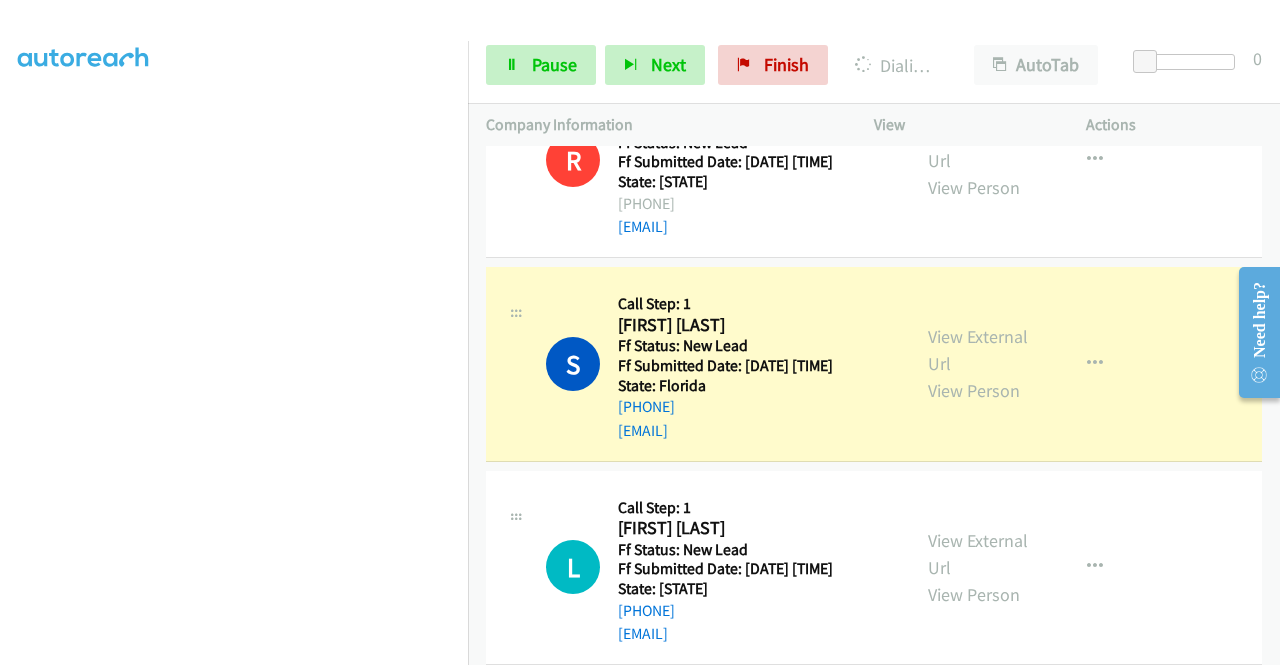 scroll, scrollTop: 300, scrollLeft: 0, axis: vertical 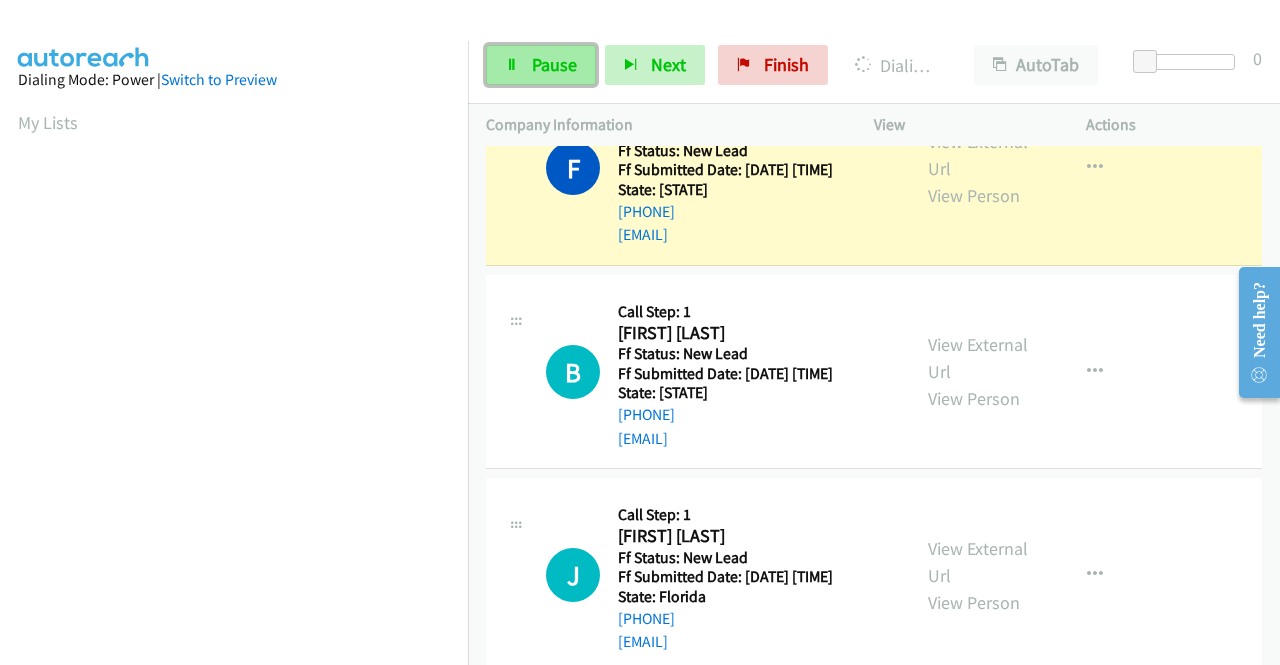 click on "Pause" at bounding box center (554, 64) 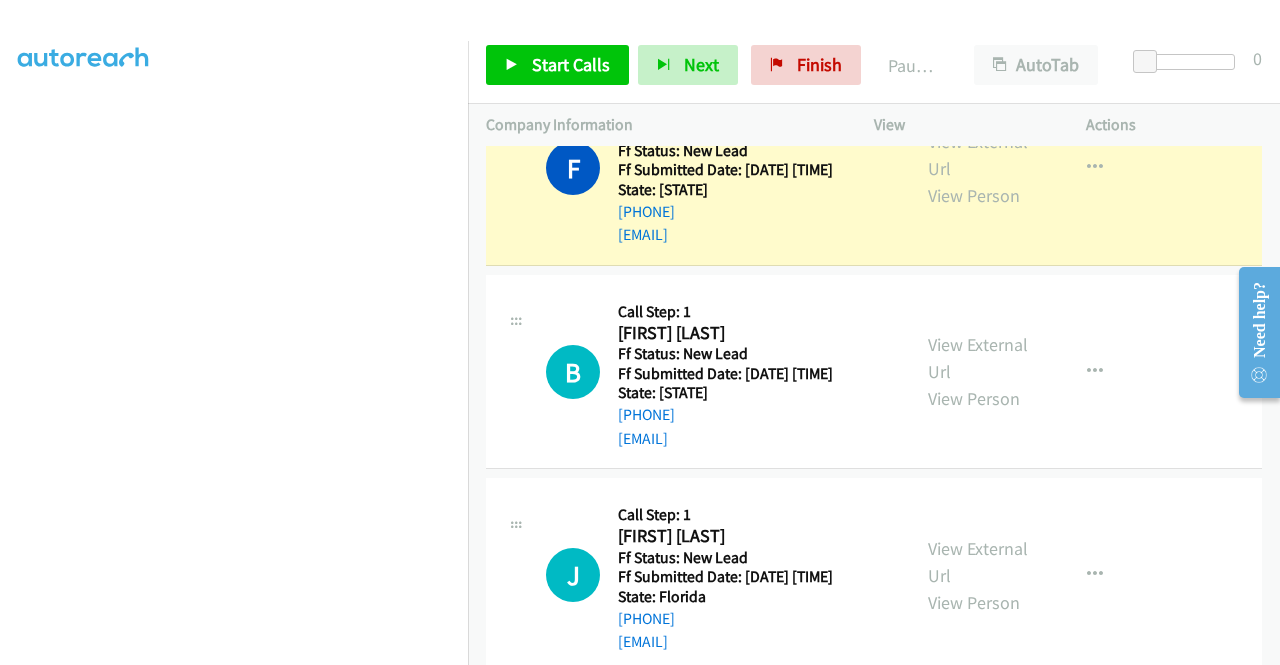 scroll, scrollTop: 456, scrollLeft: 0, axis: vertical 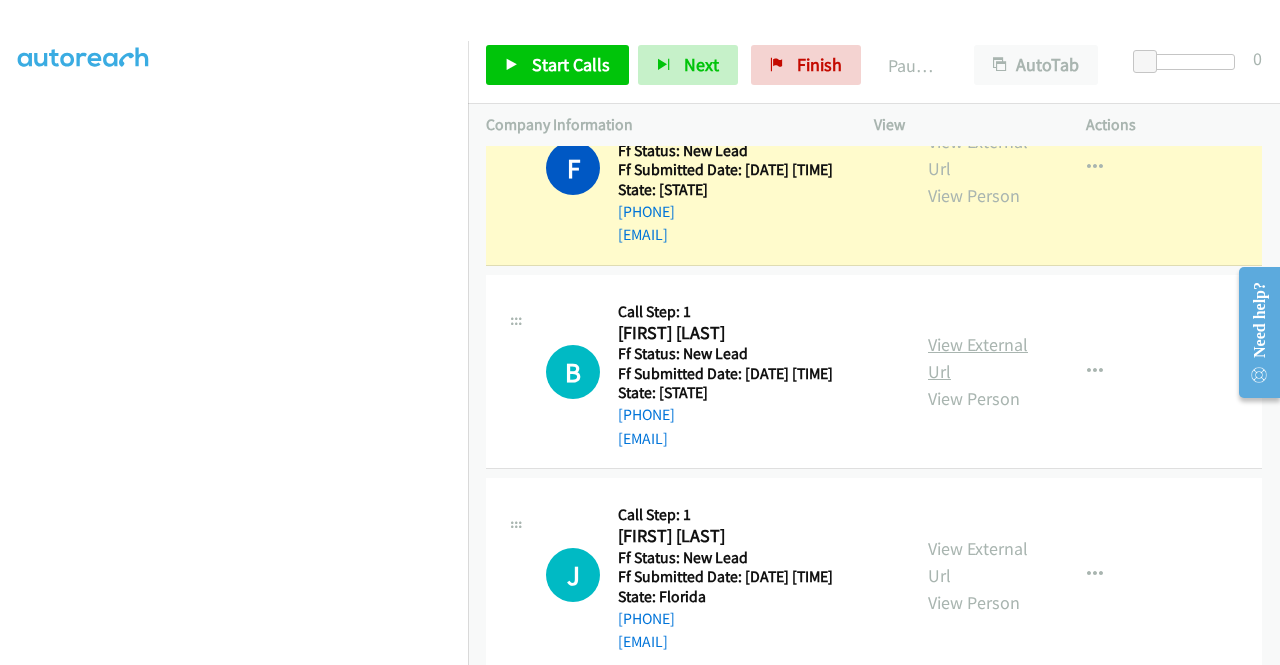 click on "View External Url" at bounding box center (978, 358) 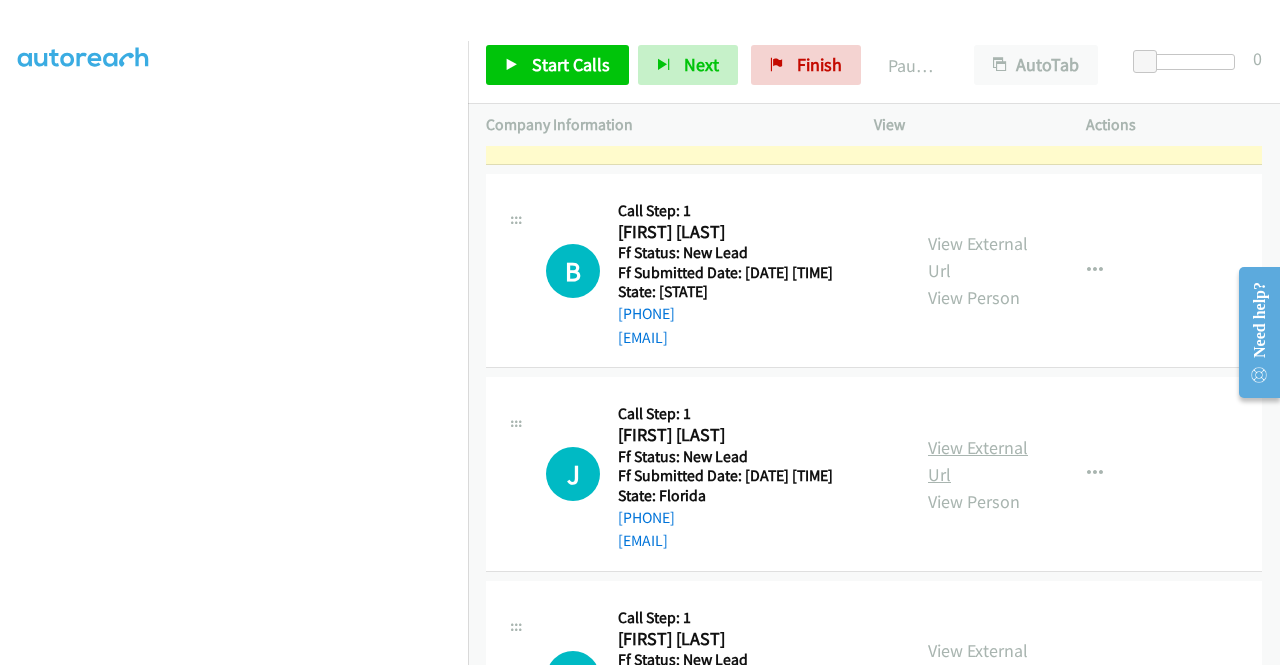 scroll, scrollTop: 1221, scrollLeft: 0, axis: vertical 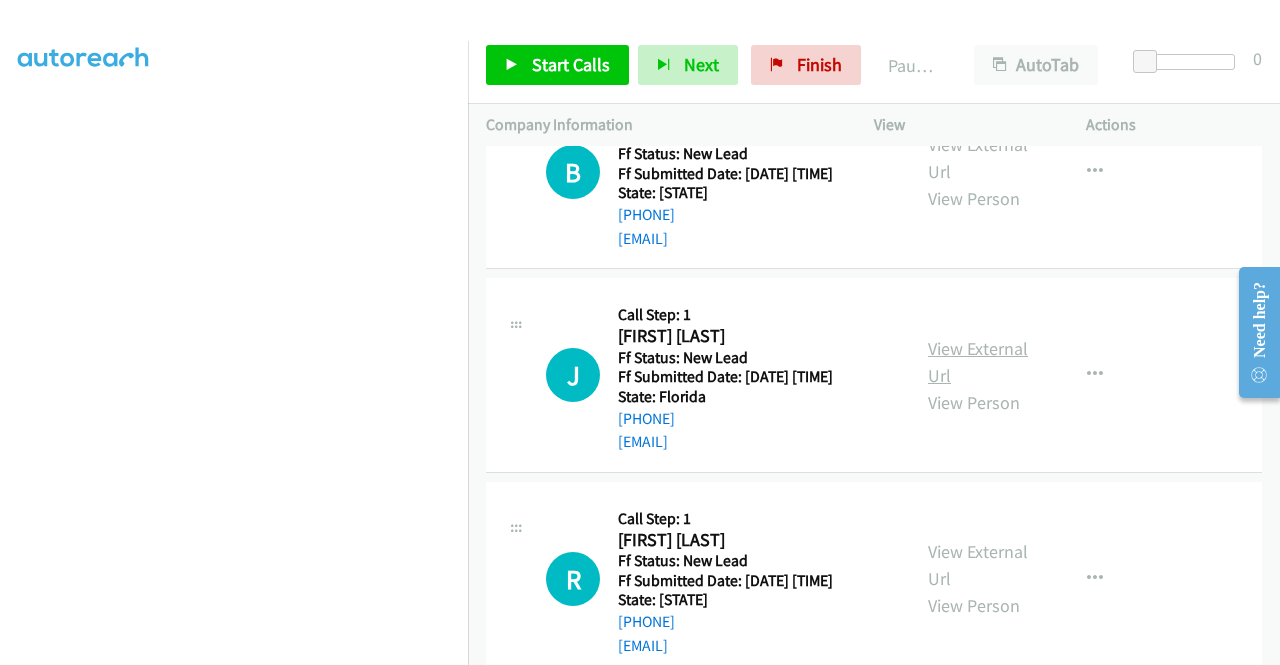 click on "View External Url" at bounding box center (978, 362) 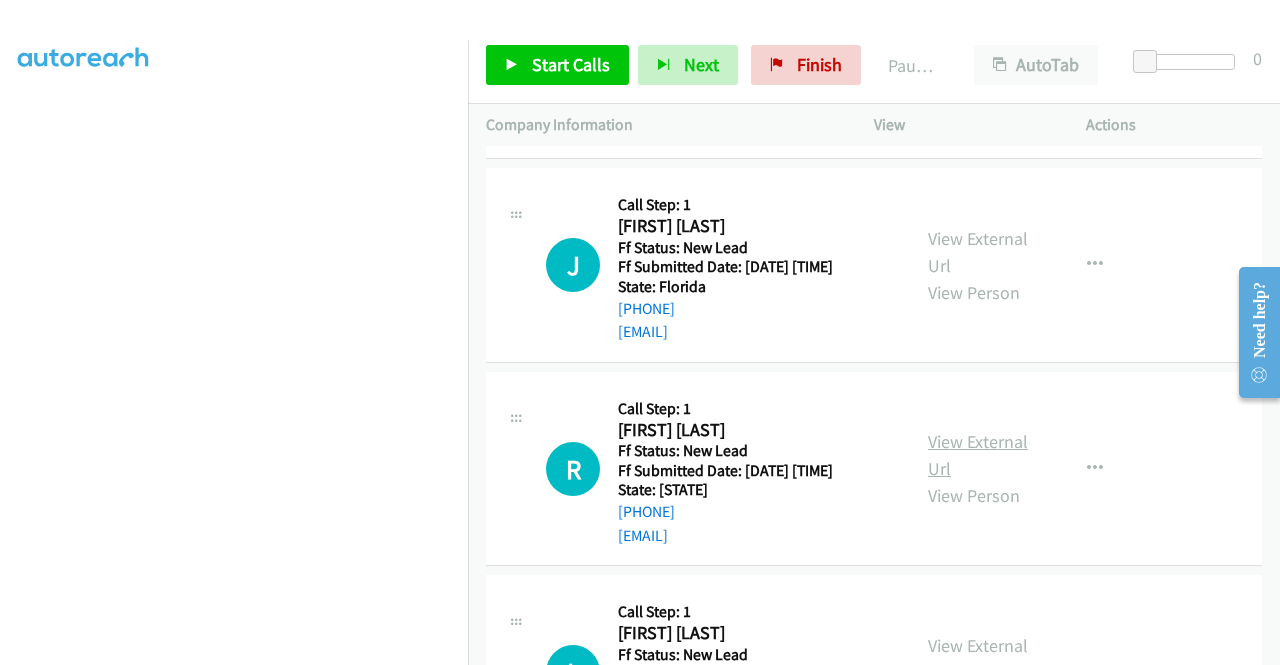 scroll, scrollTop: 1421, scrollLeft: 0, axis: vertical 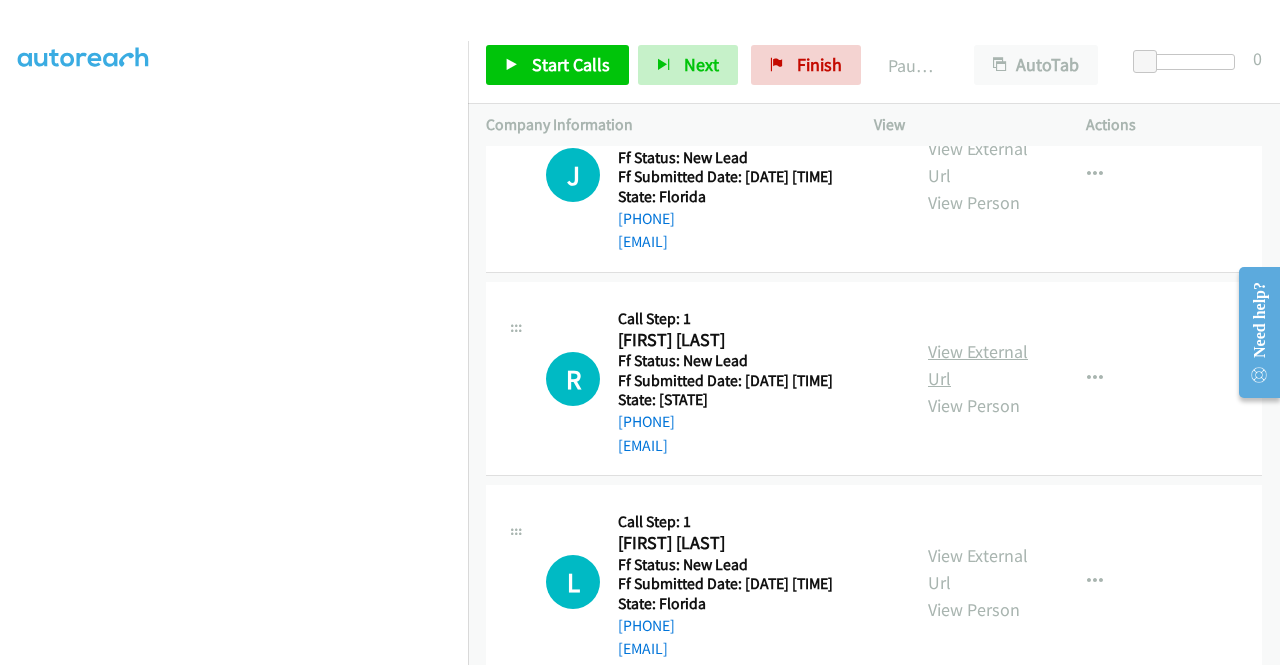 click on "View External Url" at bounding box center [978, 365] 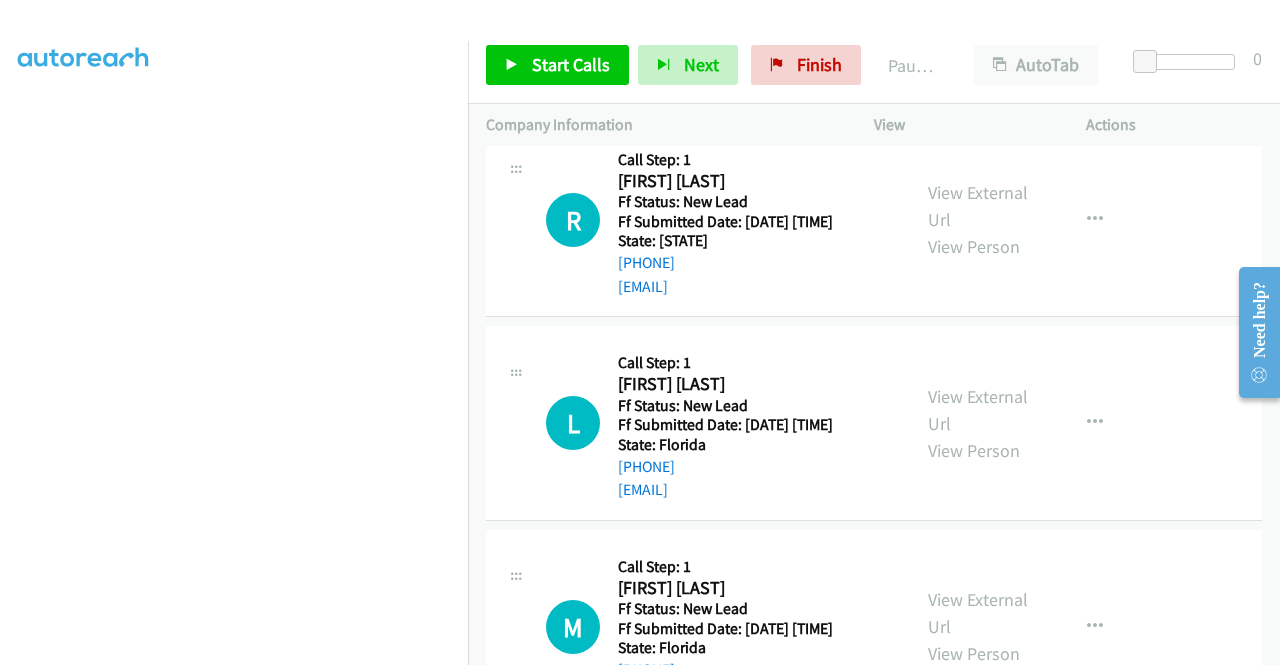 scroll, scrollTop: 1621, scrollLeft: 0, axis: vertical 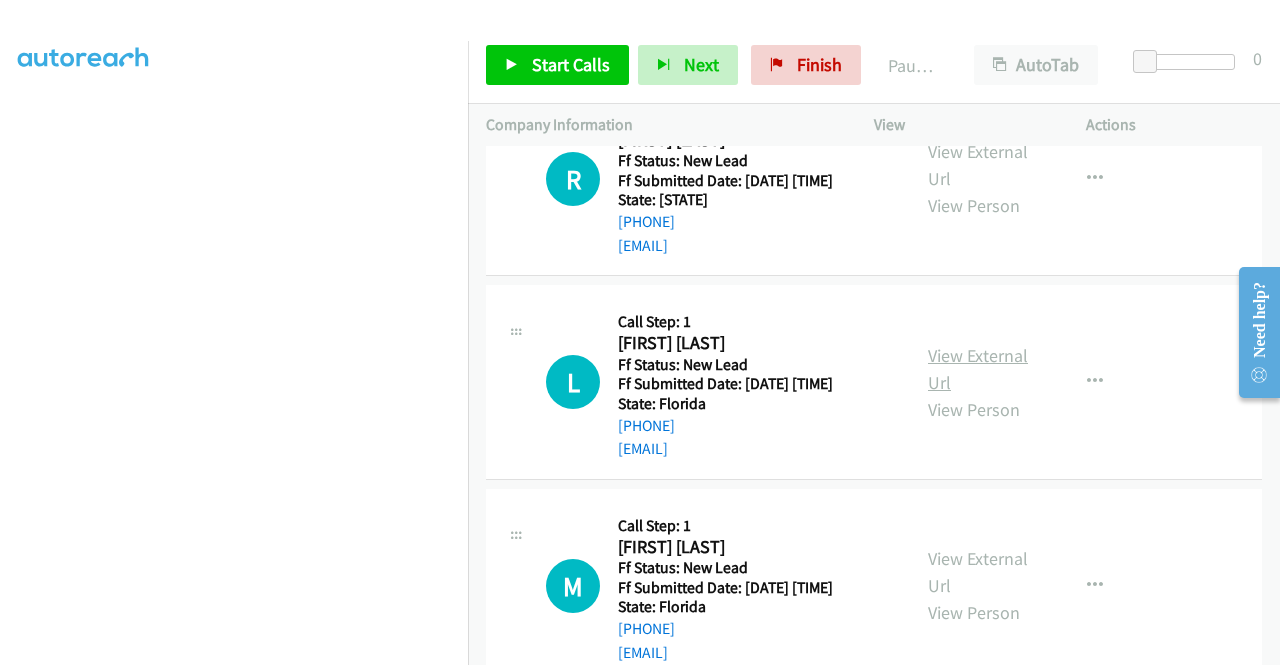 click on "View External Url" at bounding box center (978, 369) 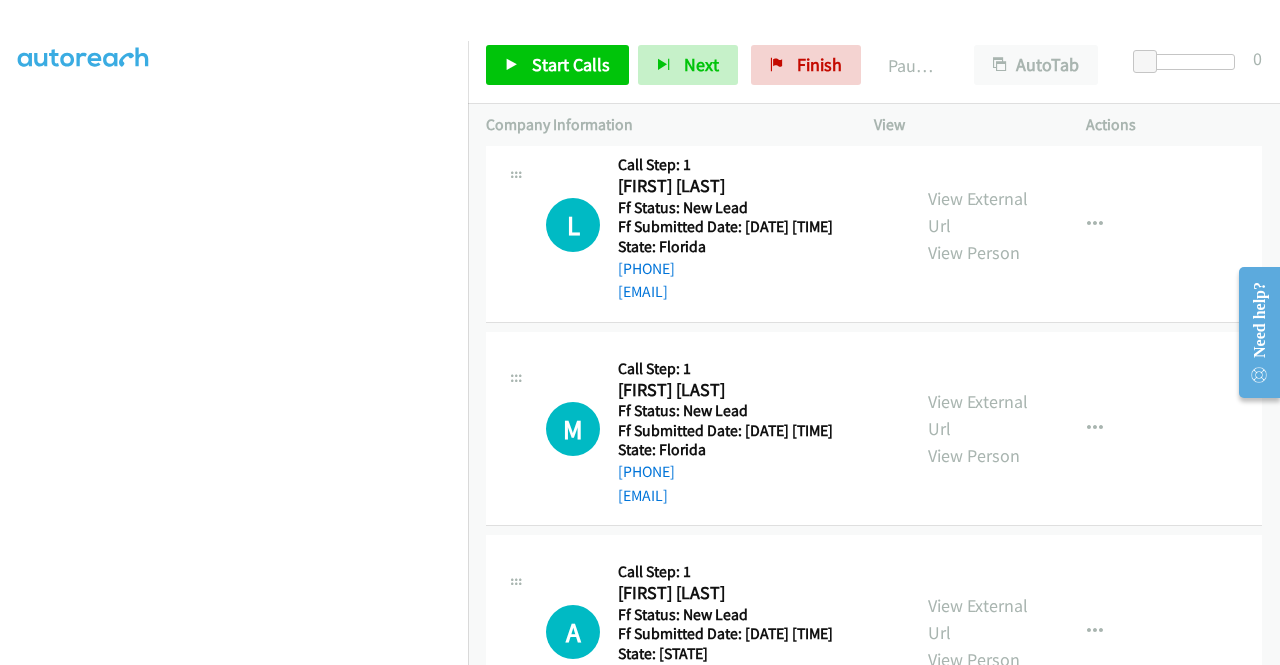 scroll, scrollTop: 1821, scrollLeft: 0, axis: vertical 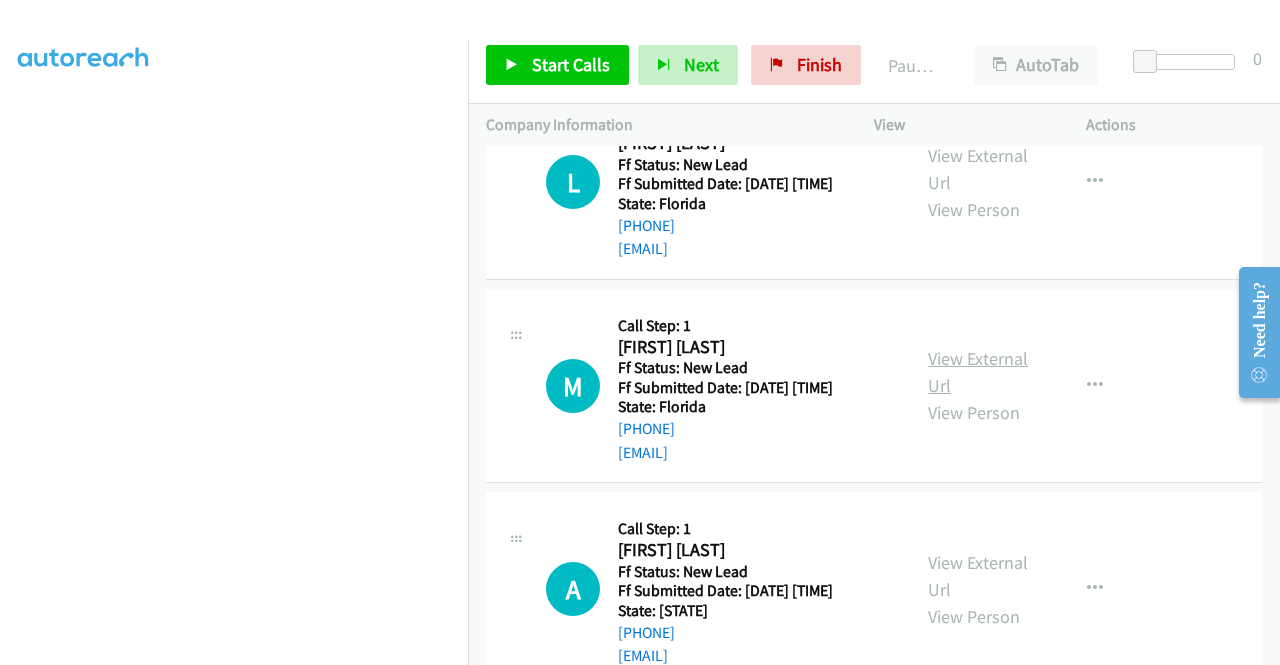 click on "View External Url" at bounding box center [978, 372] 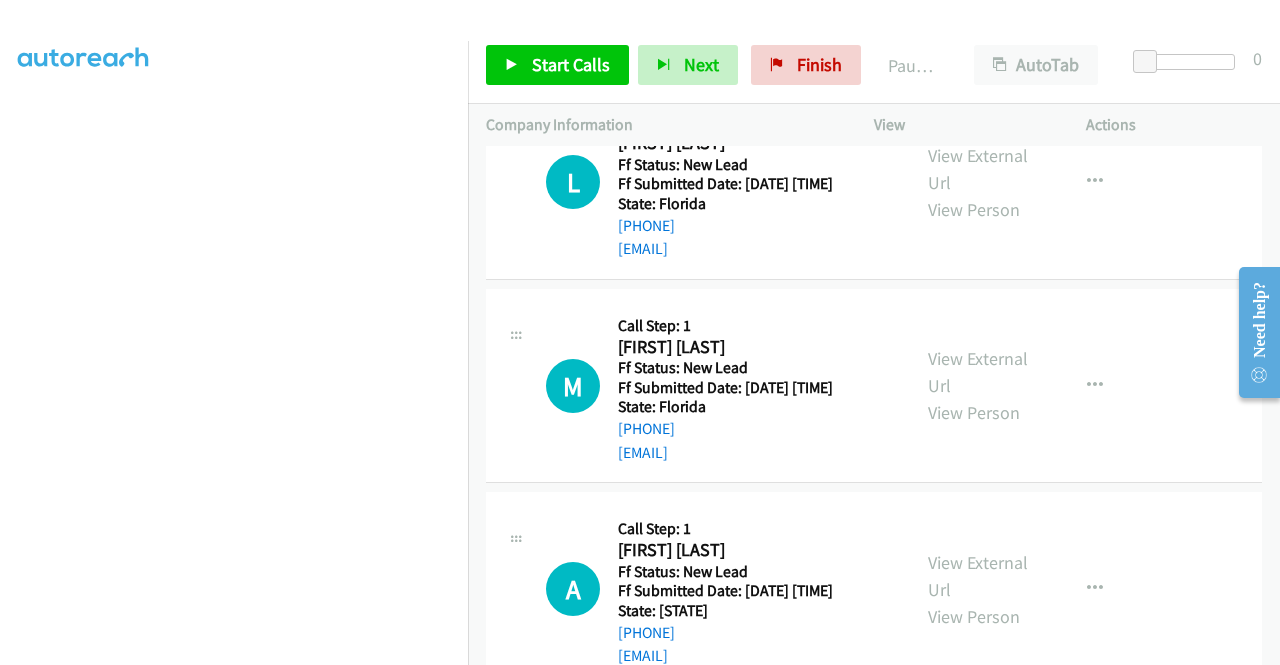 scroll, scrollTop: 0, scrollLeft: 0, axis: both 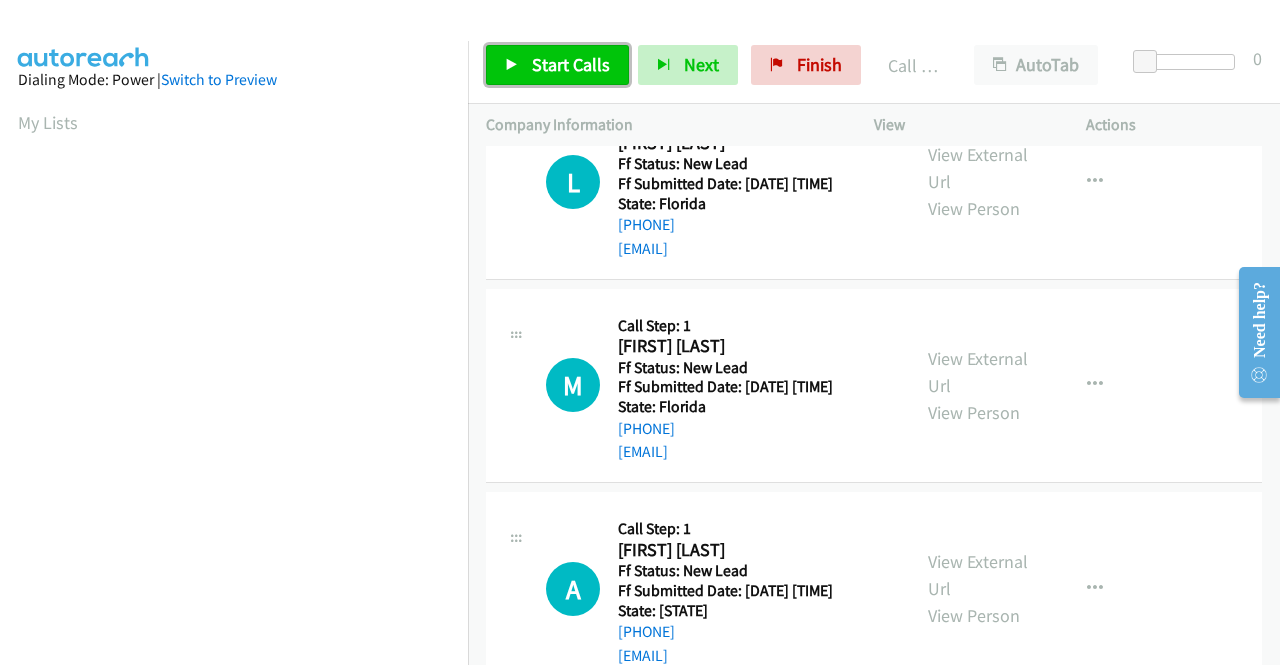 click on "Start Calls" at bounding box center (557, 65) 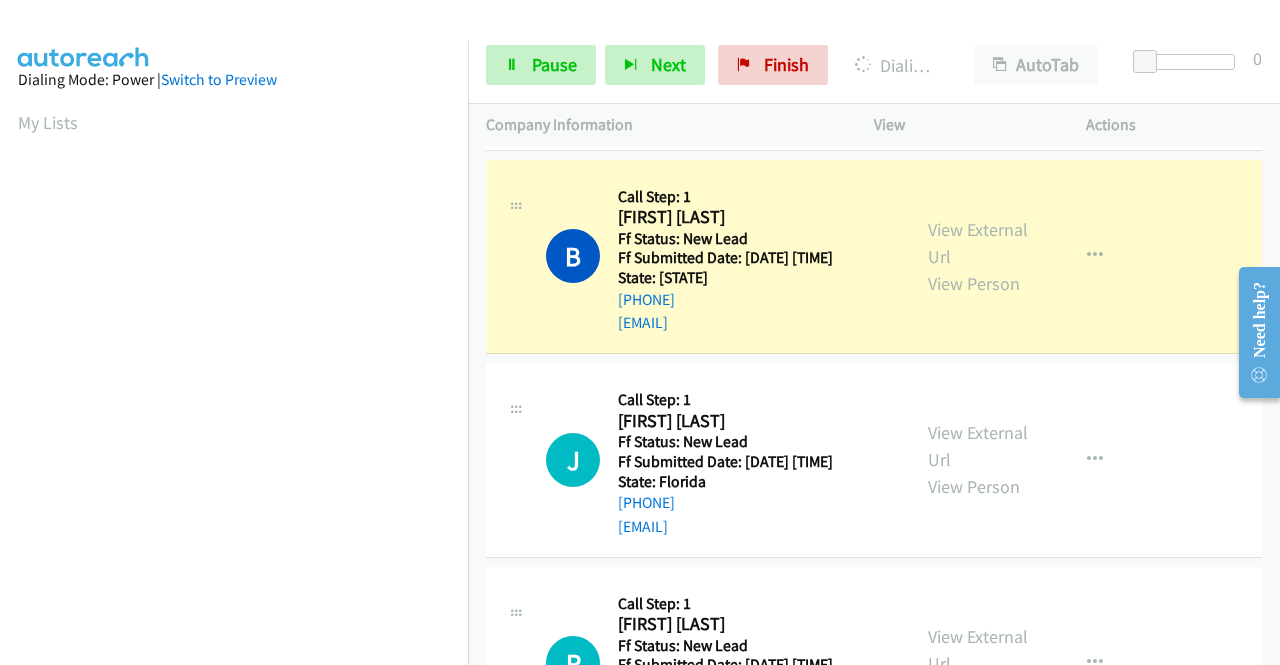 scroll, scrollTop: 1210, scrollLeft: 0, axis: vertical 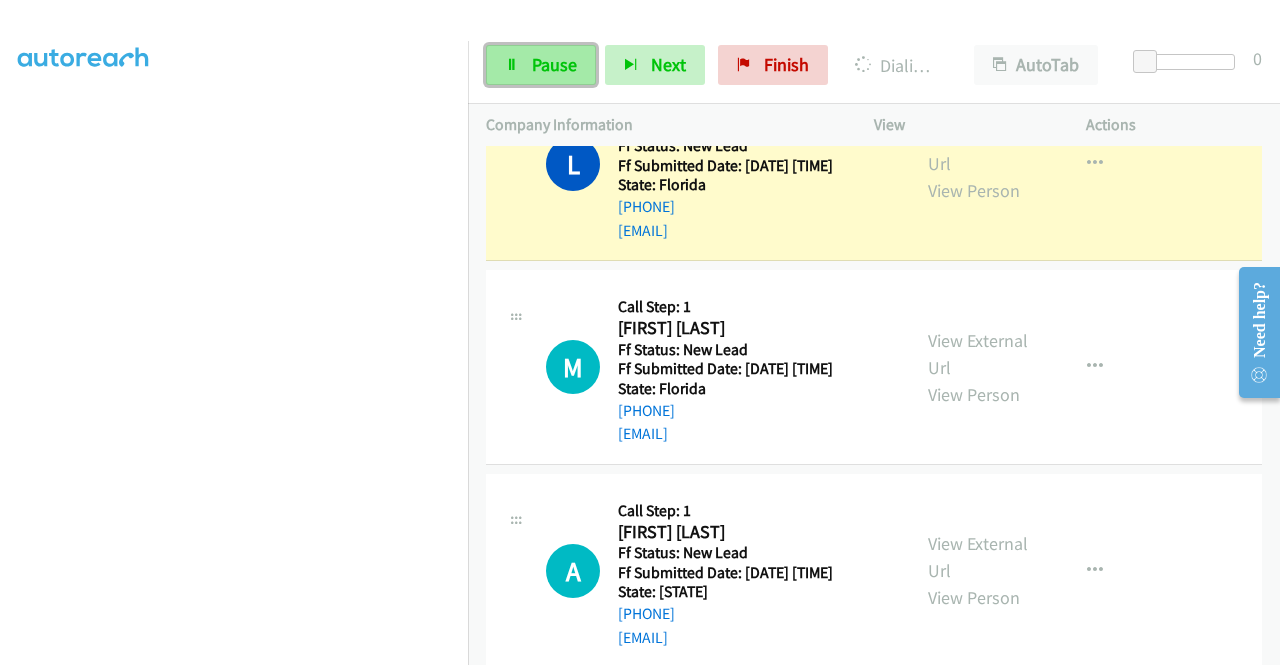 click on "Pause" at bounding box center [554, 64] 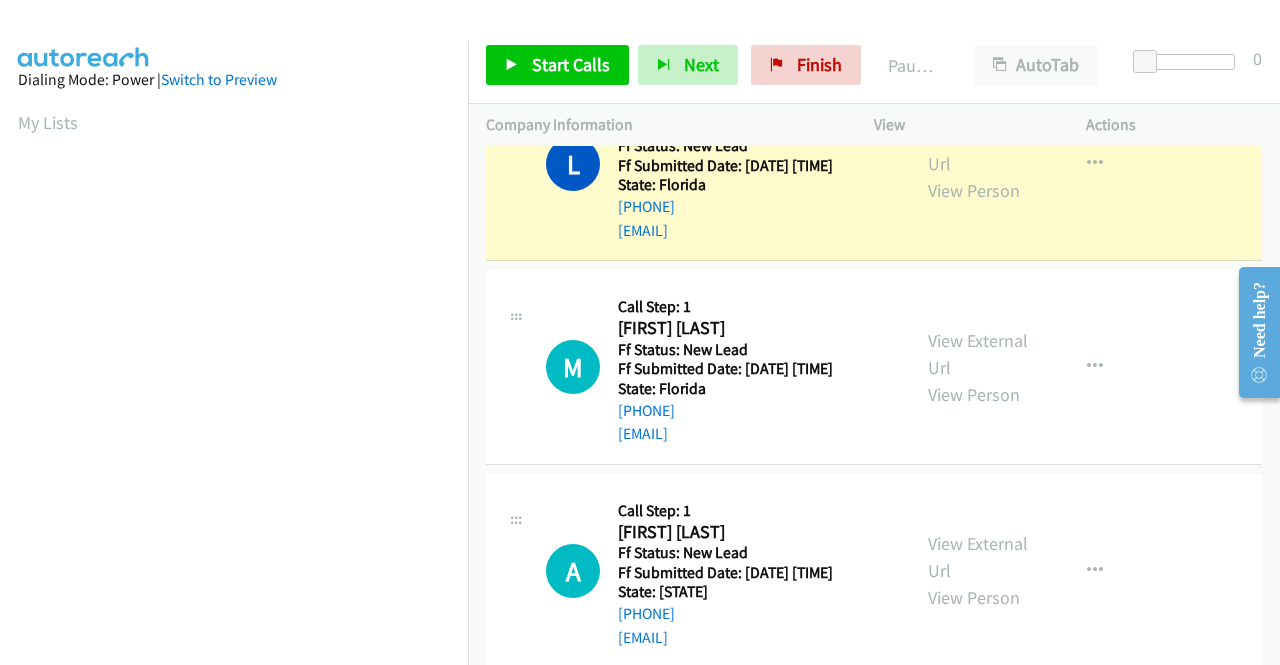 scroll, scrollTop: 456, scrollLeft: 0, axis: vertical 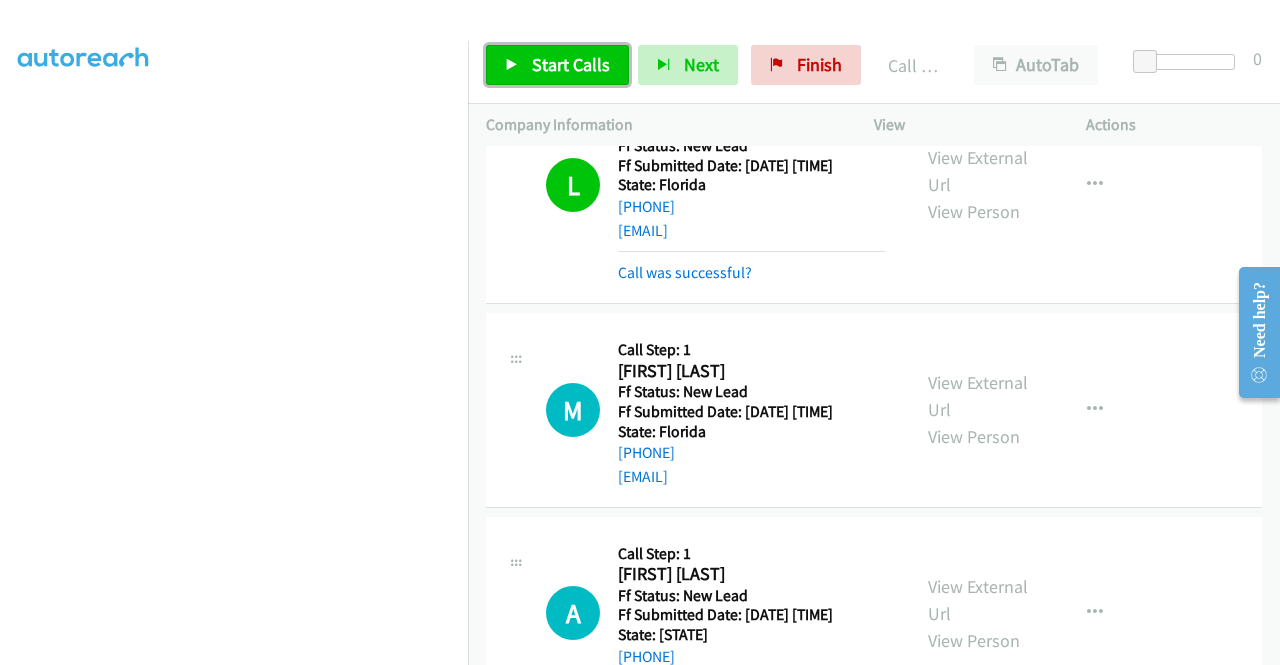 click on "Start Calls" at bounding box center [571, 64] 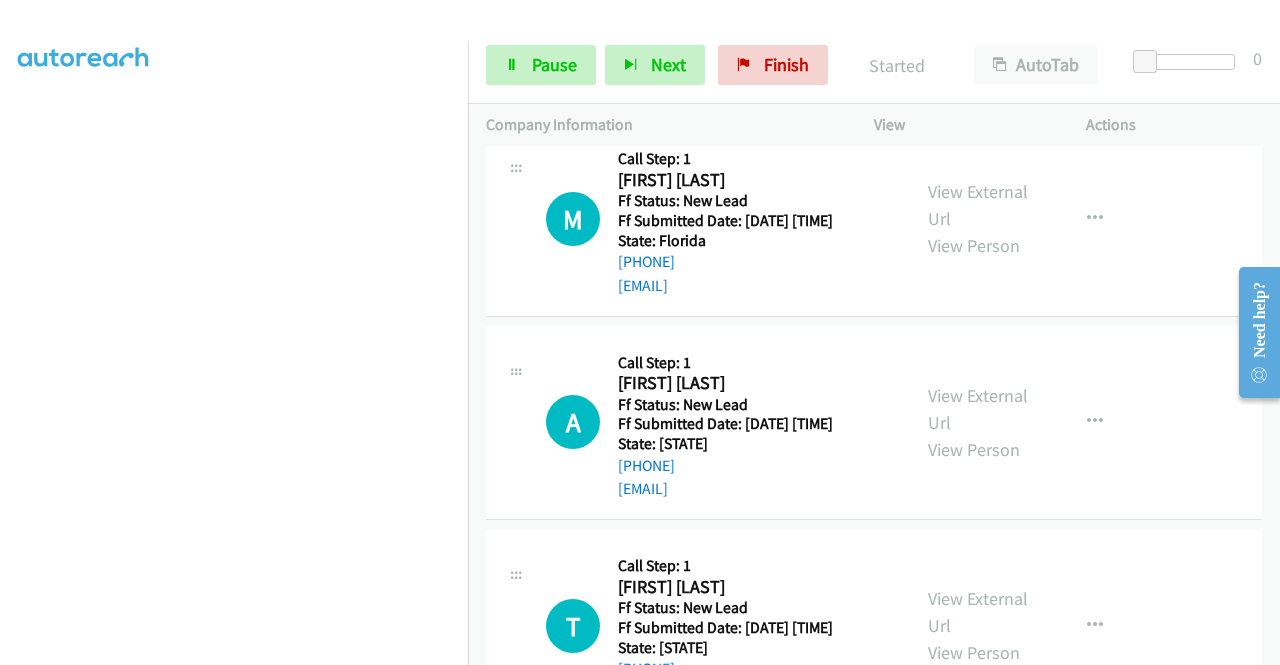 scroll, scrollTop: 2210, scrollLeft: 0, axis: vertical 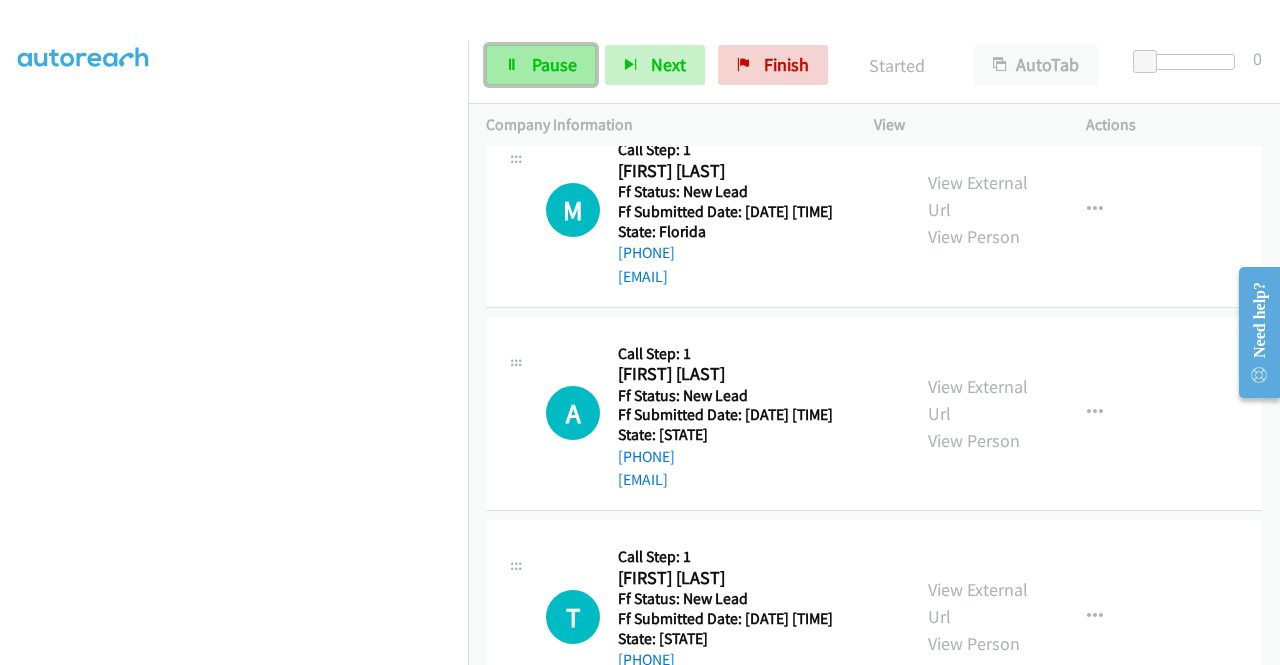 click on "Pause" at bounding box center [554, 64] 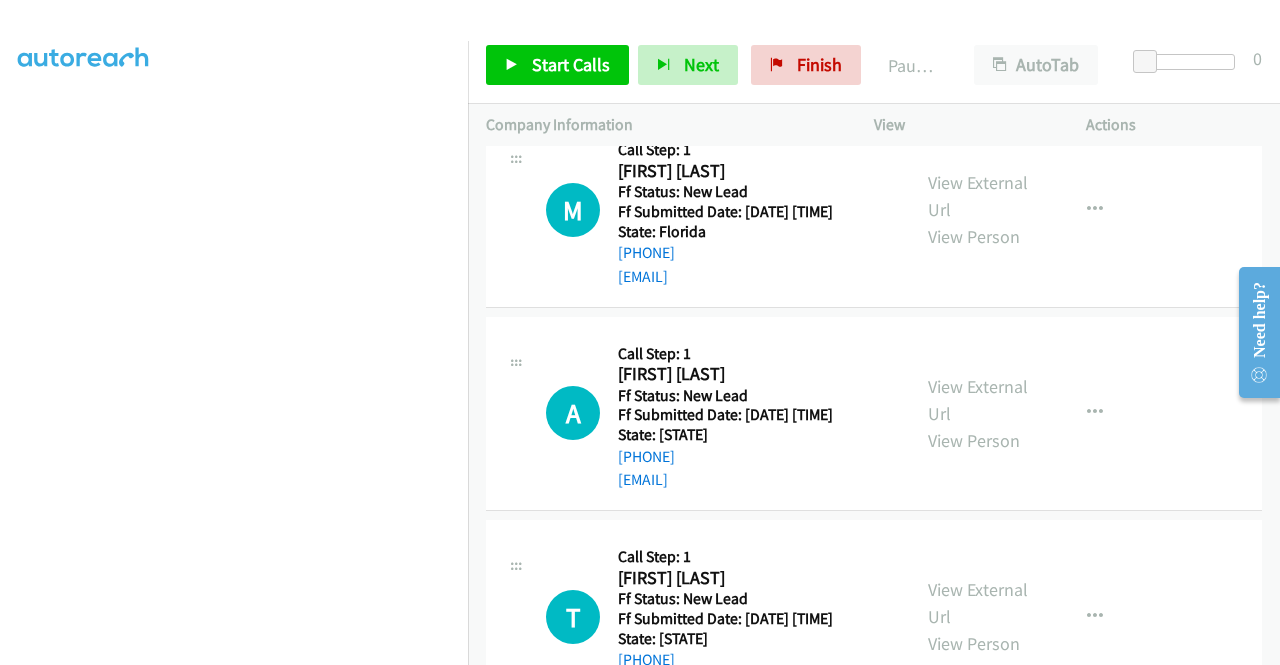 scroll, scrollTop: 456, scrollLeft: 0, axis: vertical 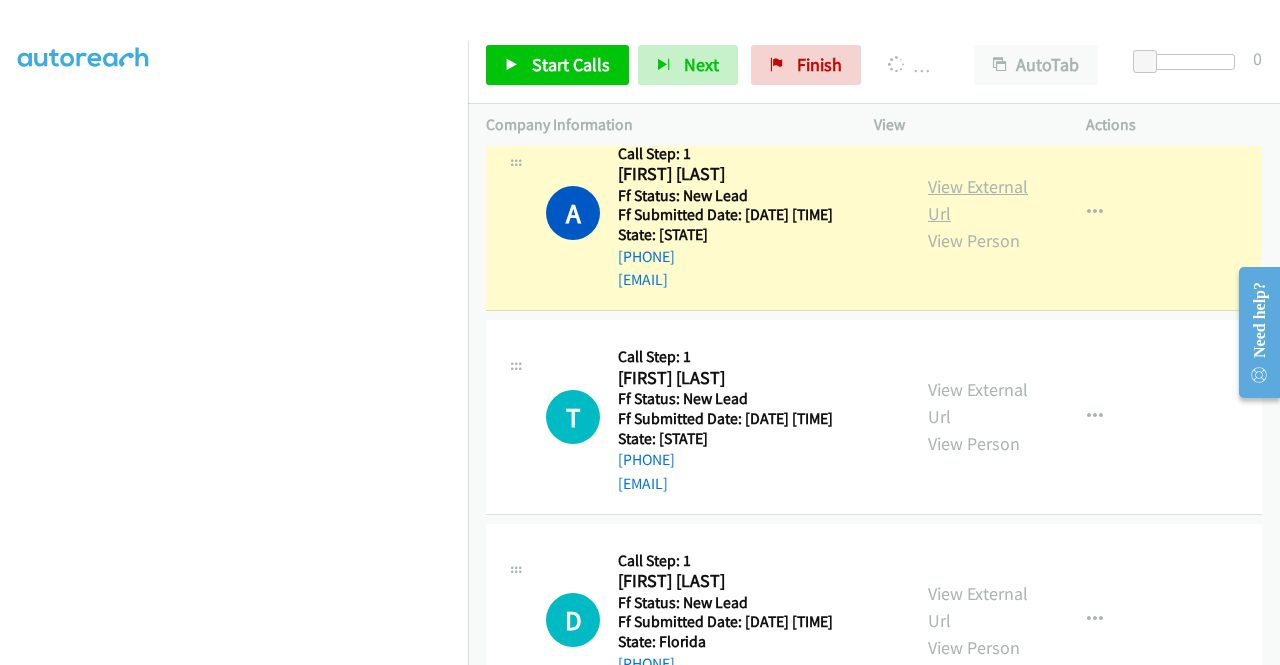 click on "View External Url" at bounding box center [978, 200] 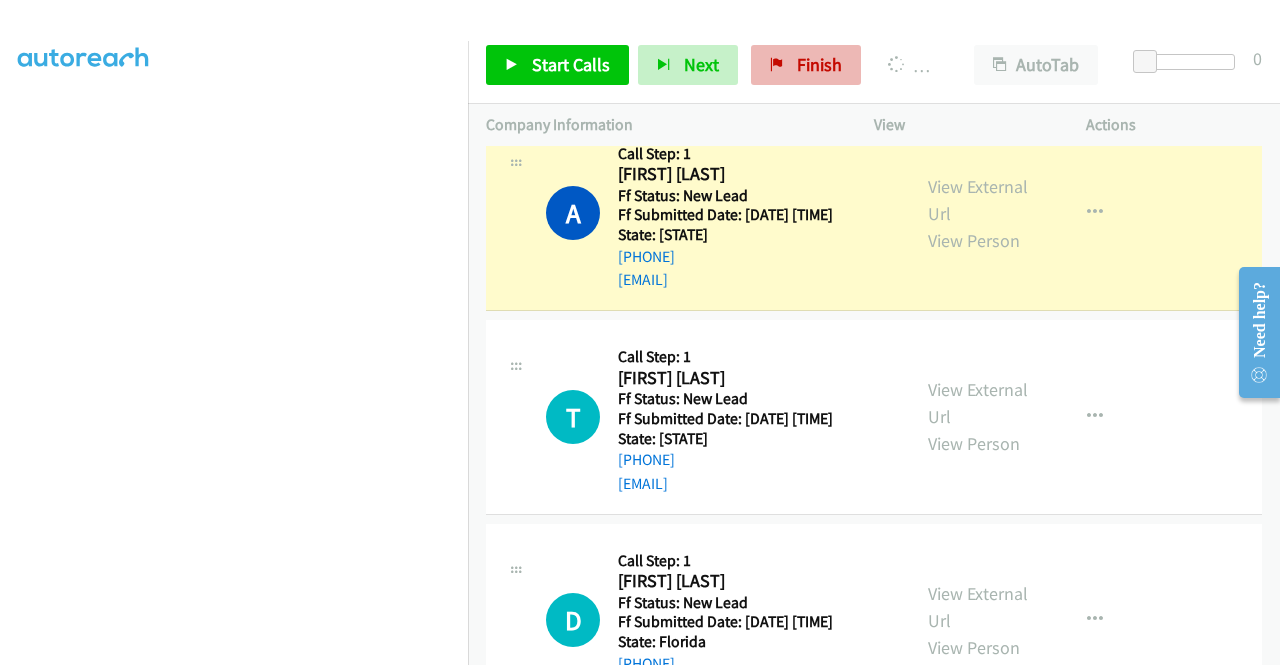 scroll, scrollTop: 0, scrollLeft: 0, axis: both 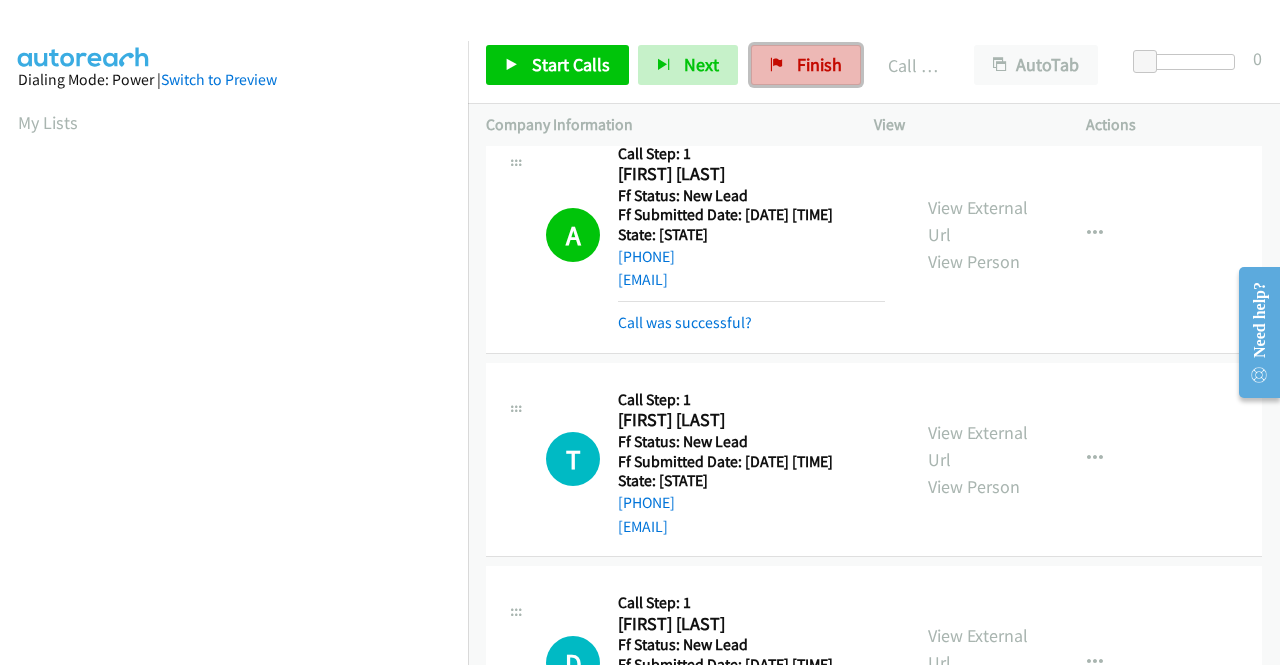 click on "Finish" at bounding box center (806, 65) 